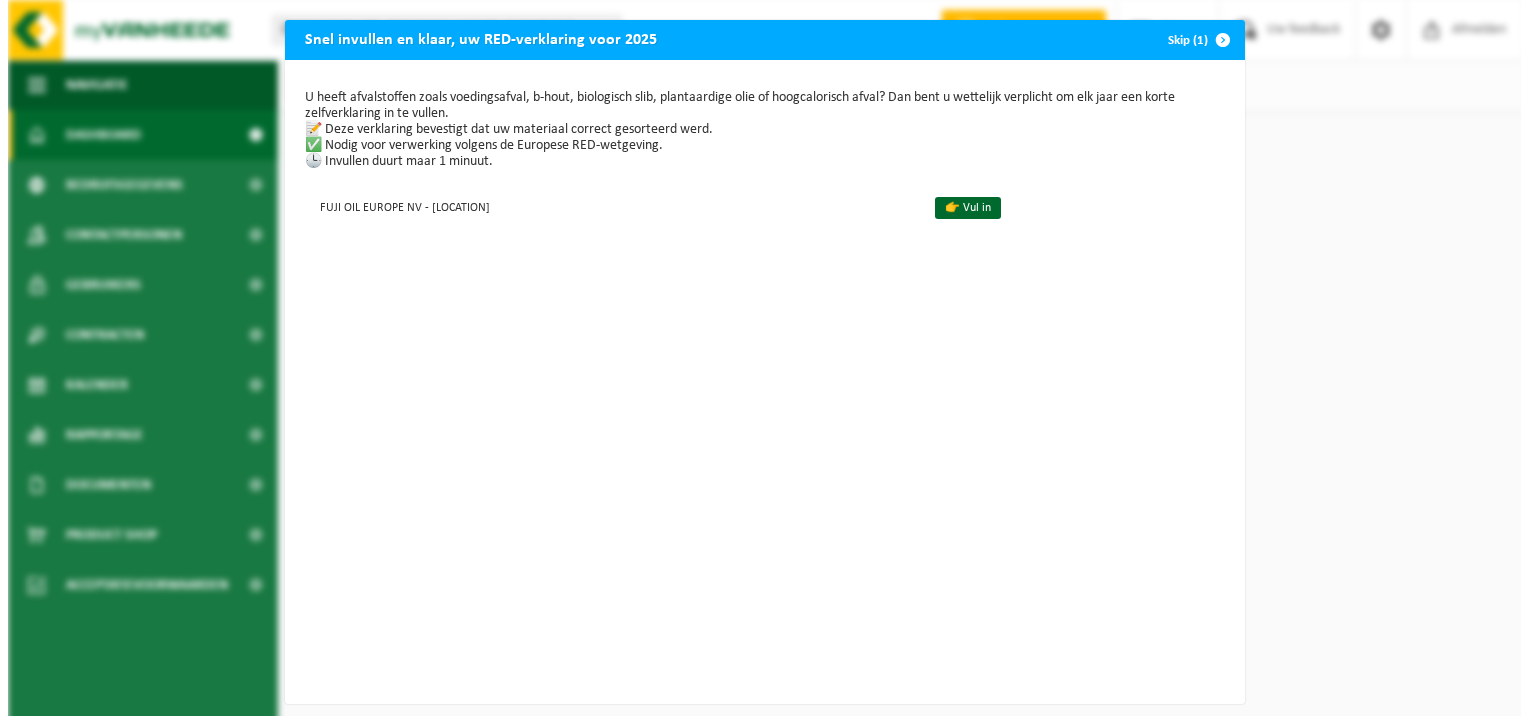 scroll, scrollTop: 0, scrollLeft: 0, axis: both 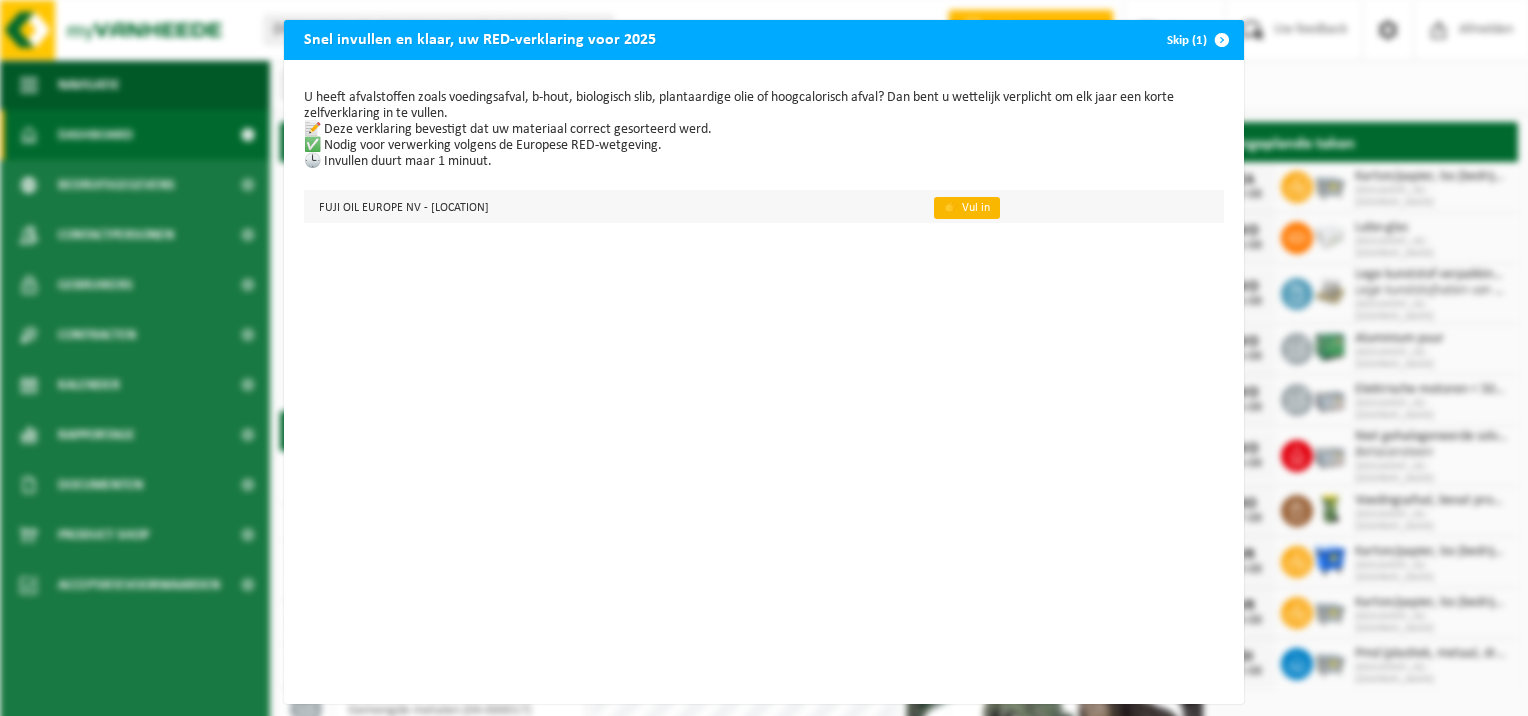 click on "👉 Vul in" at bounding box center [967, 208] 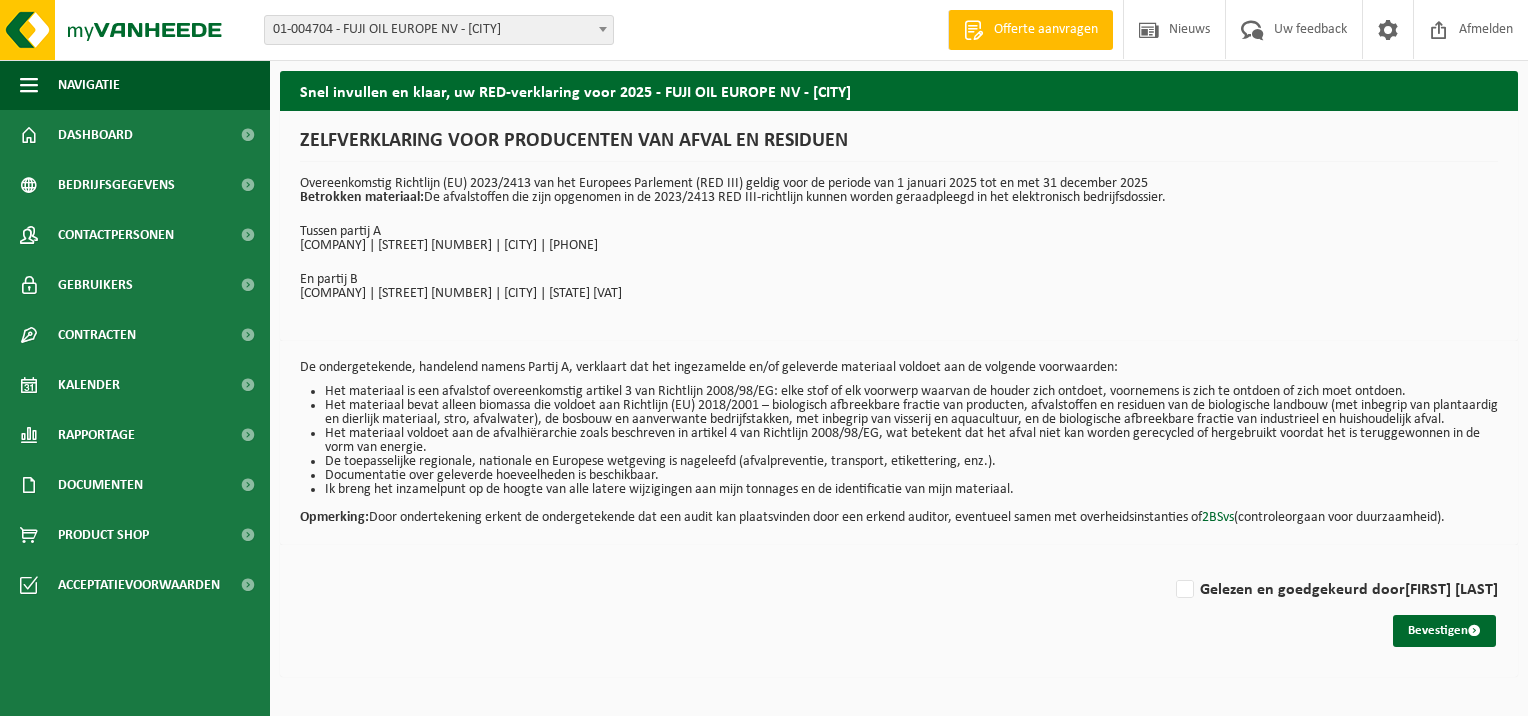 scroll, scrollTop: 0, scrollLeft: 0, axis: both 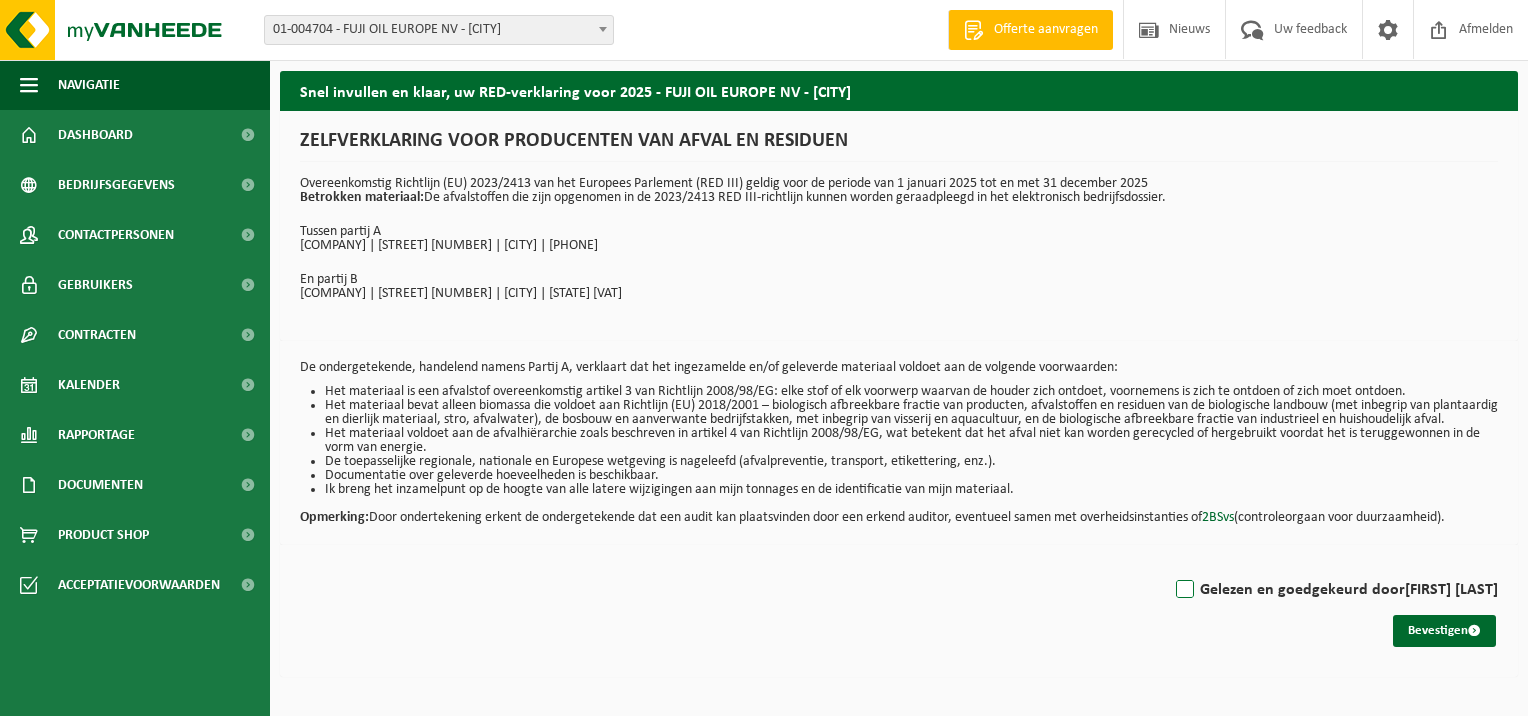 click on "Gelezen en goedgekeurd door  HERMAN VAN NIEUWENHOVE" at bounding box center [1335, 590] 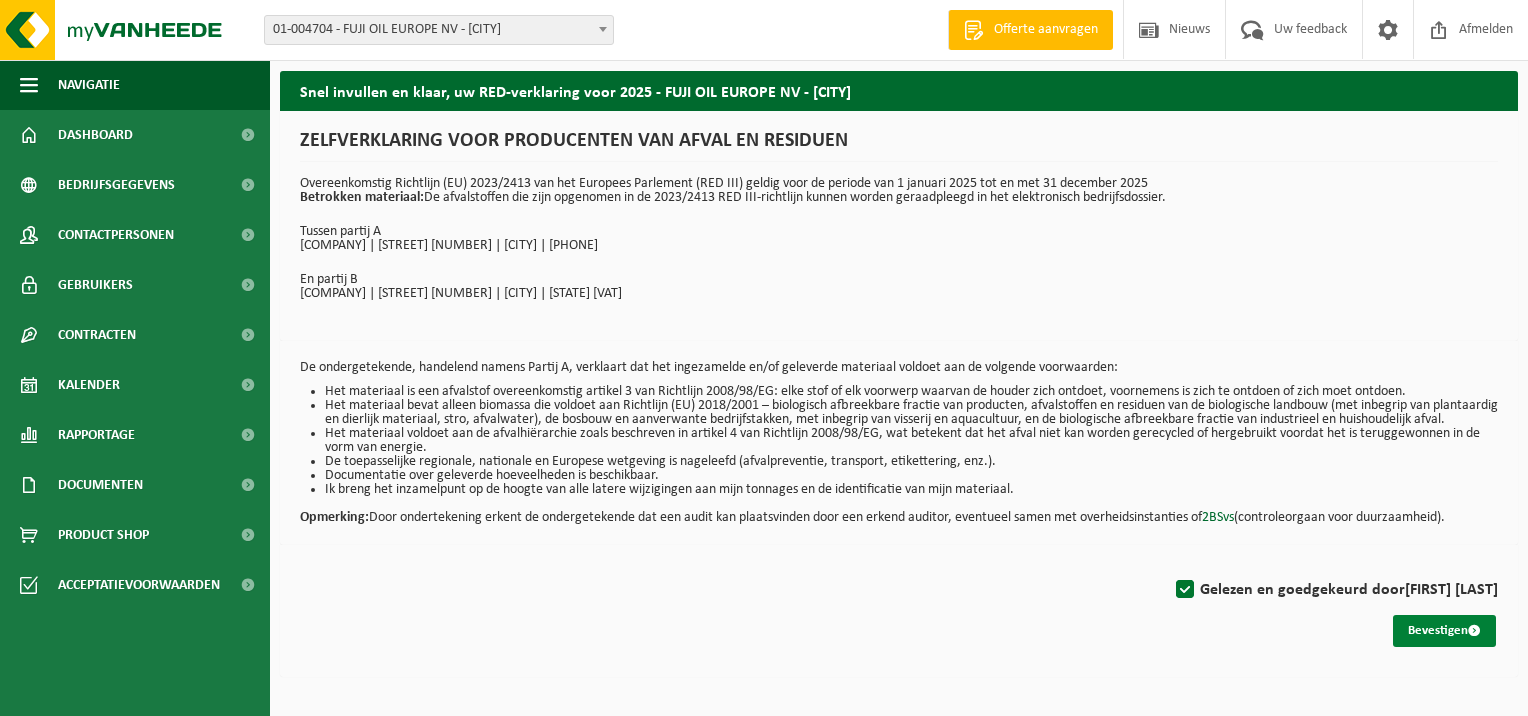 click on "Bevestigen" at bounding box center (1444, 631) 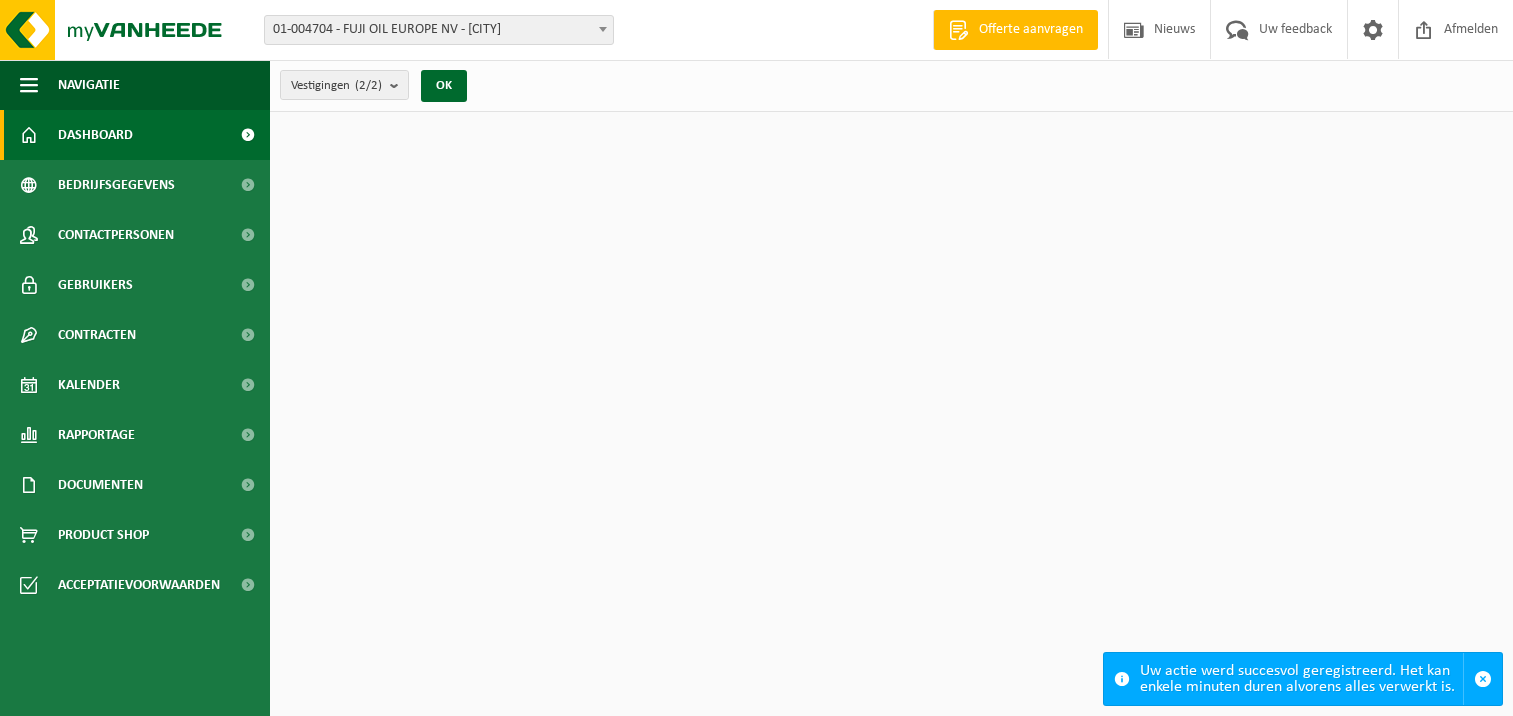 scroll, scrollTop: 0, scrollLeft: 0, axis: both 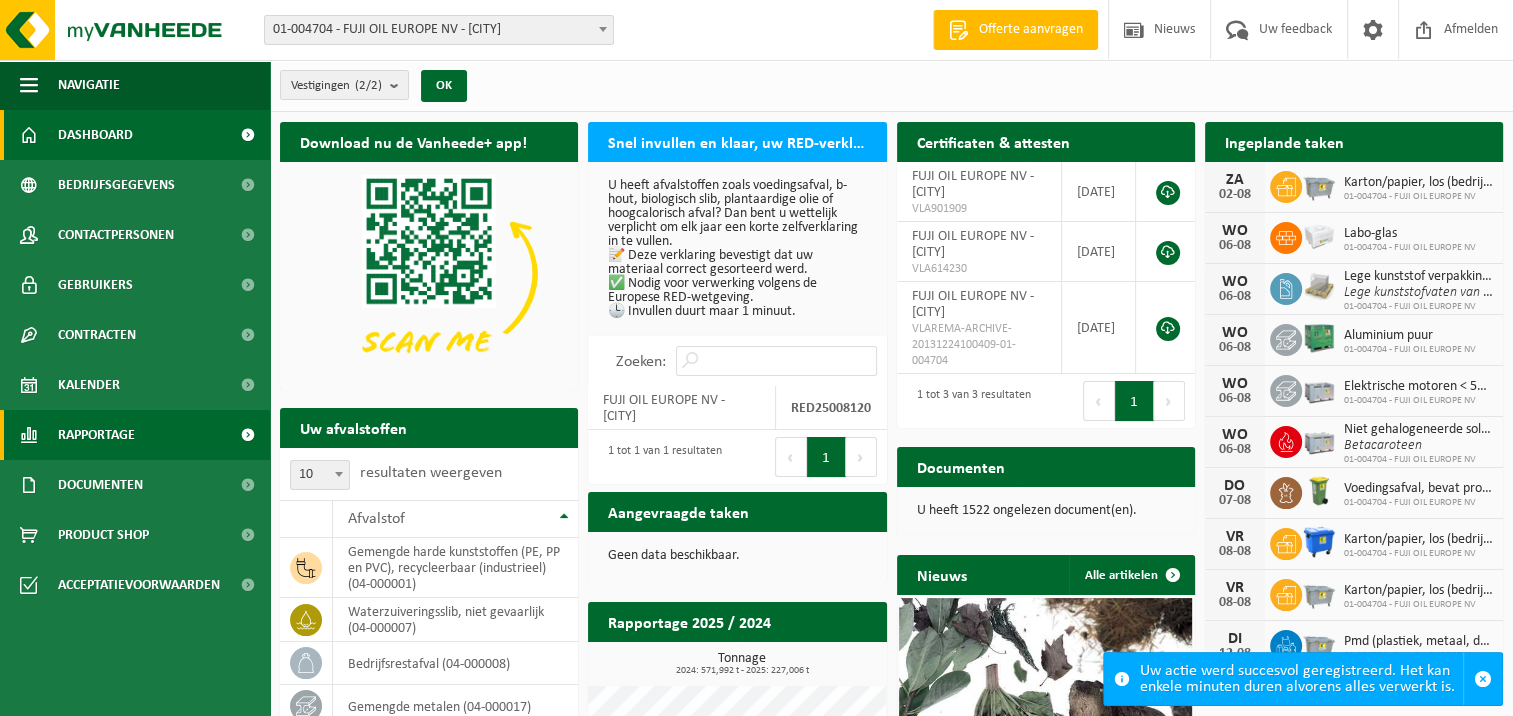 click on "Rapportage" at bounding box center [96, 435] 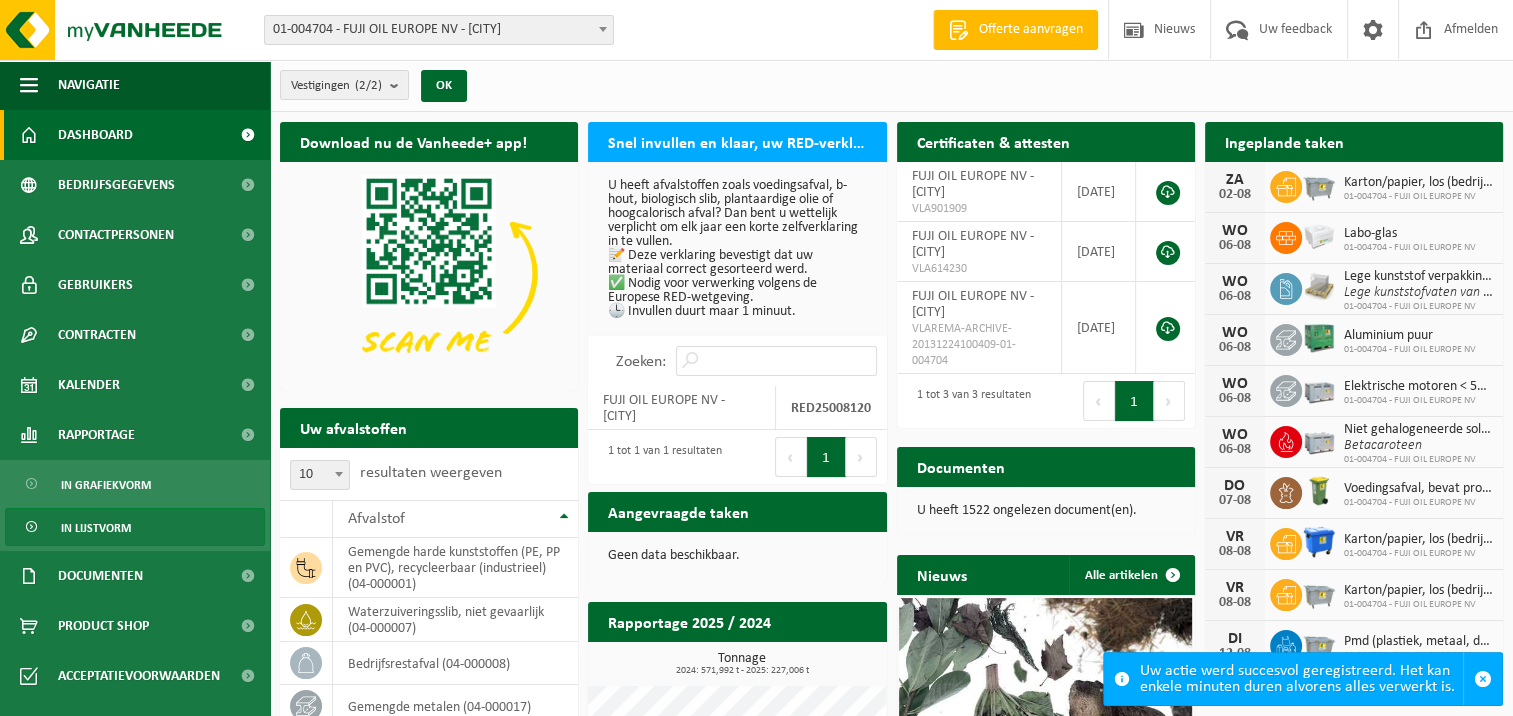 click on "In lijstvorm" at bounding box center (96, 528) 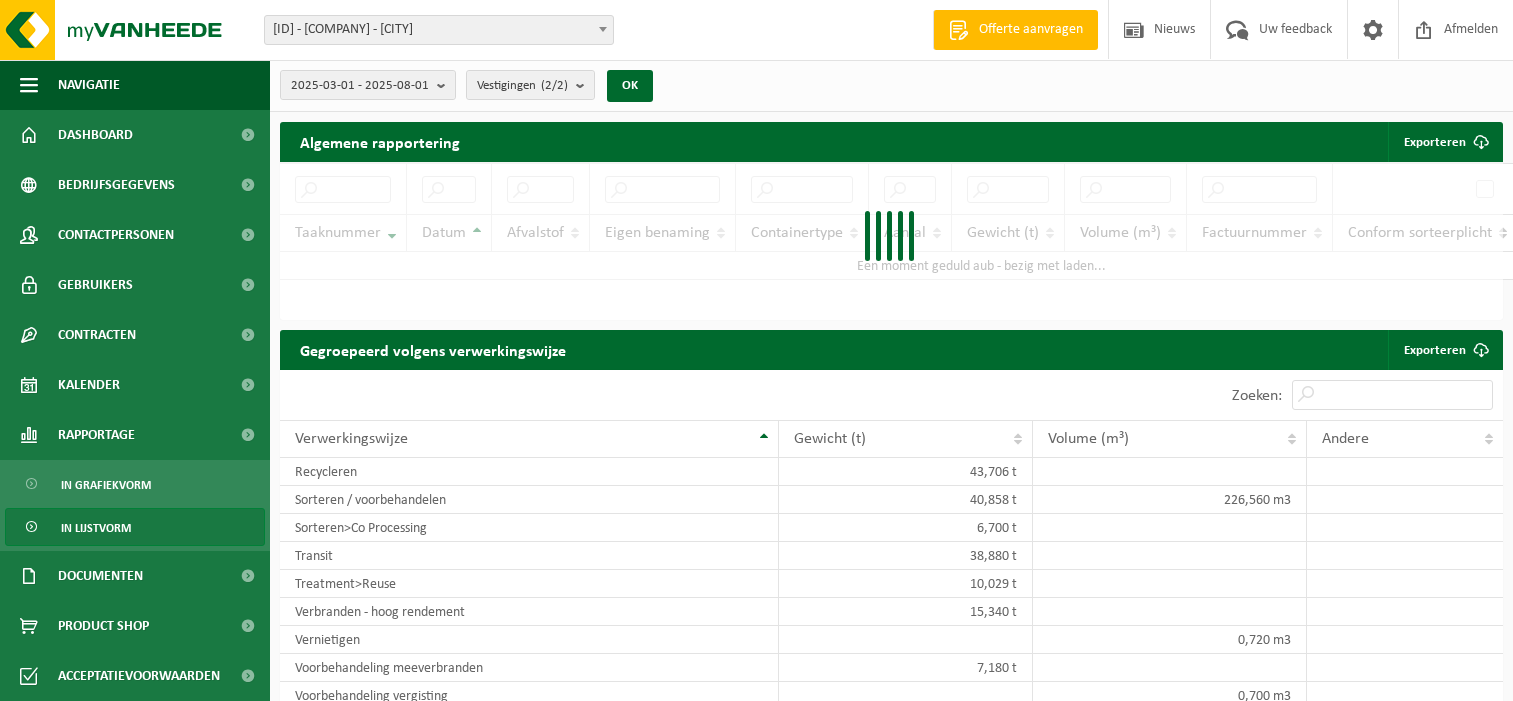 scroll, scrollTop: 0, scrollLeft: 0, axis: both 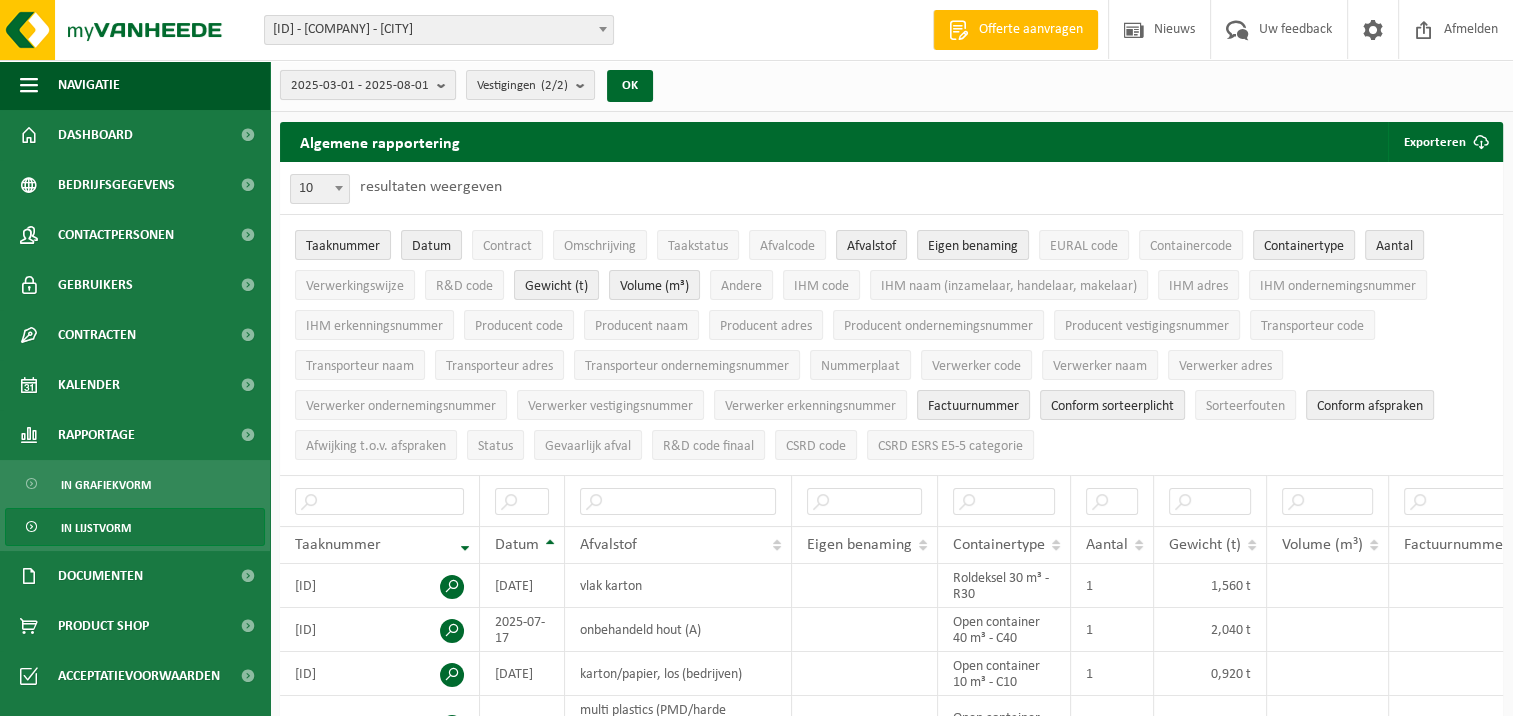 click at bounding box center [446, 85] 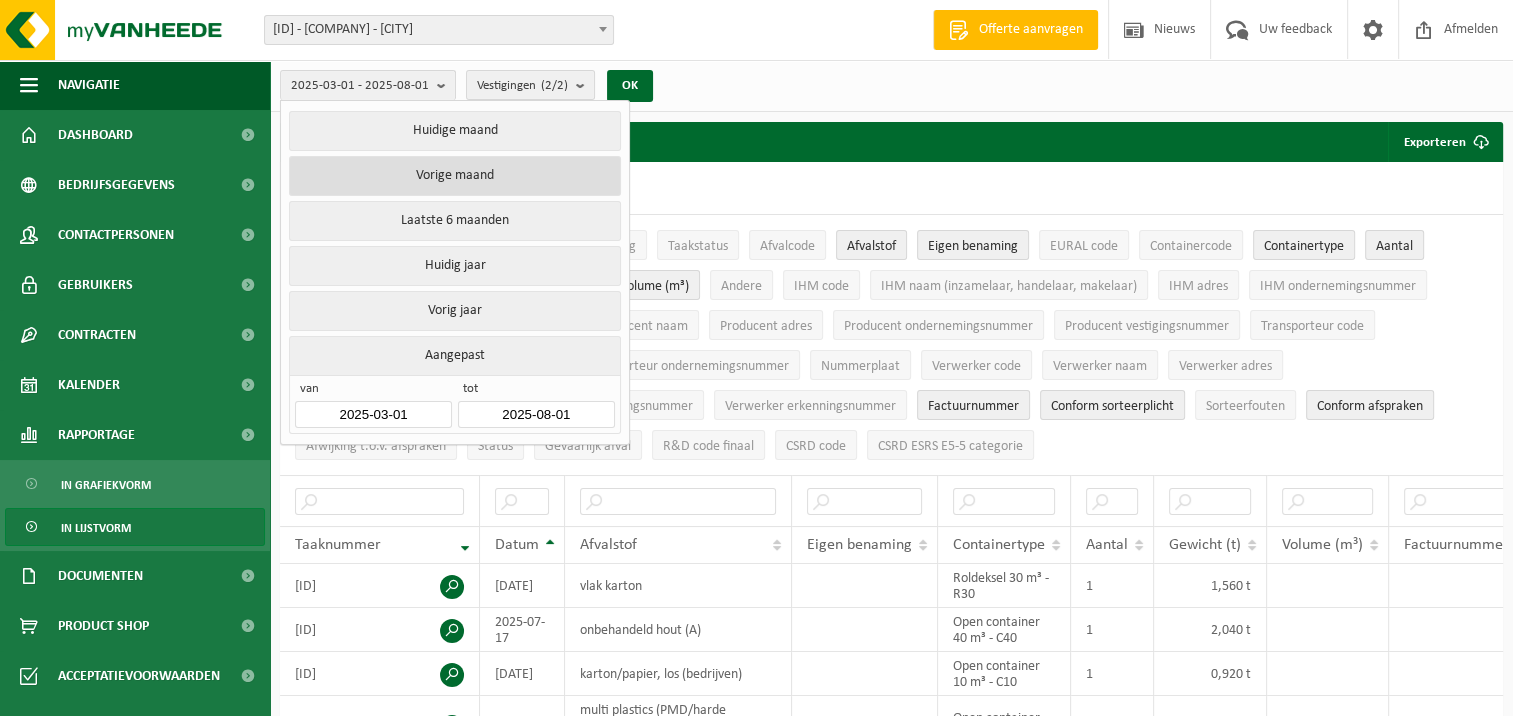 click on "Vorige maand" at bounding box center [454, 176] 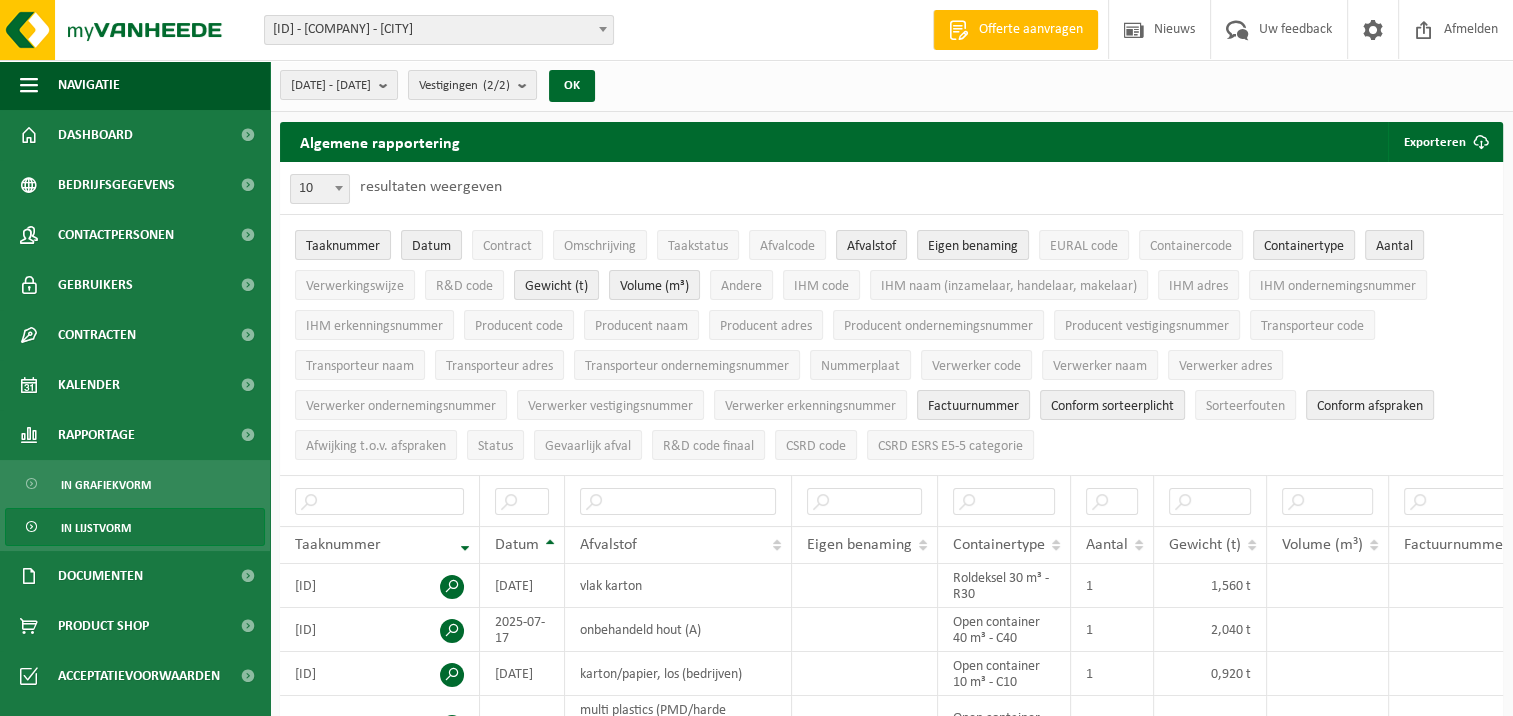 scroll, scrollTop: 322, scrollLeft: 0, axis: vertical 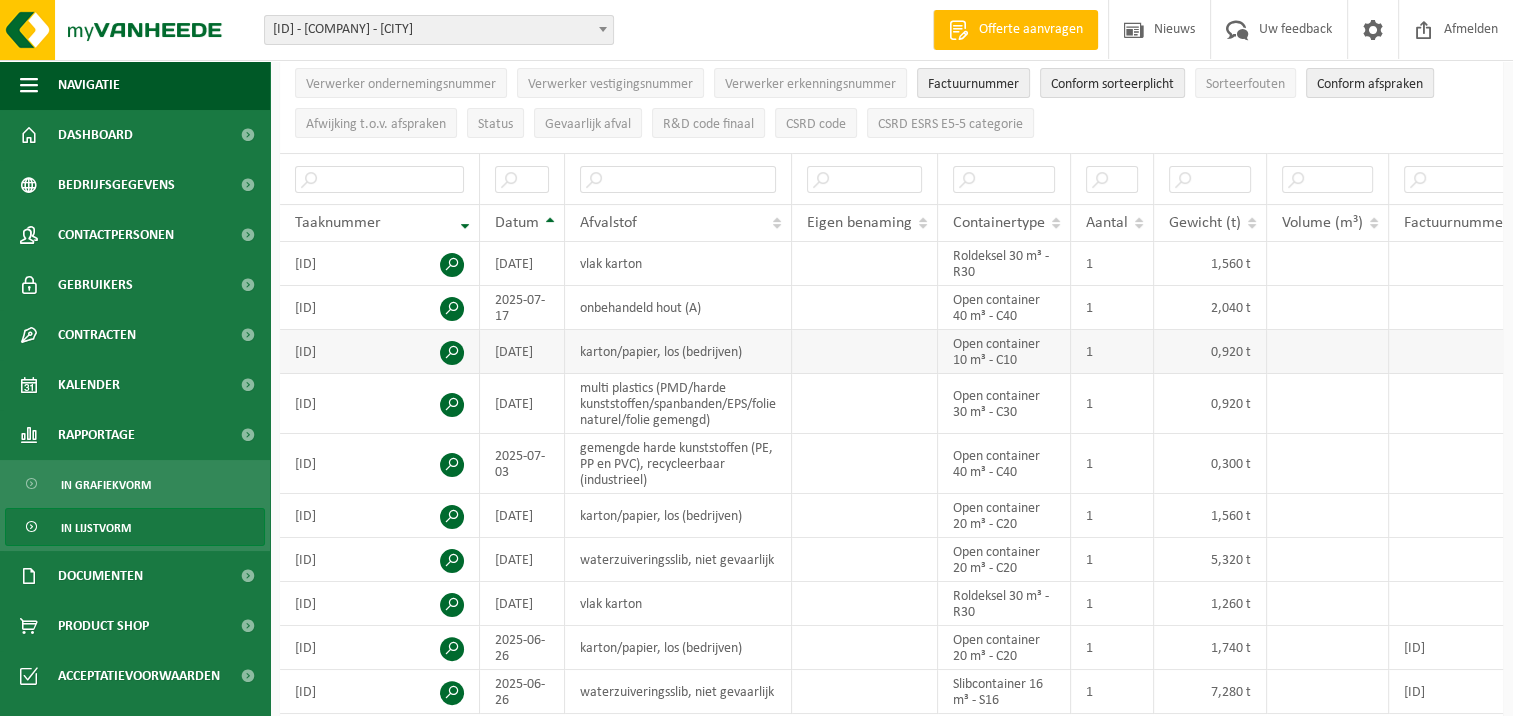 click at bounding box center [865, 352] 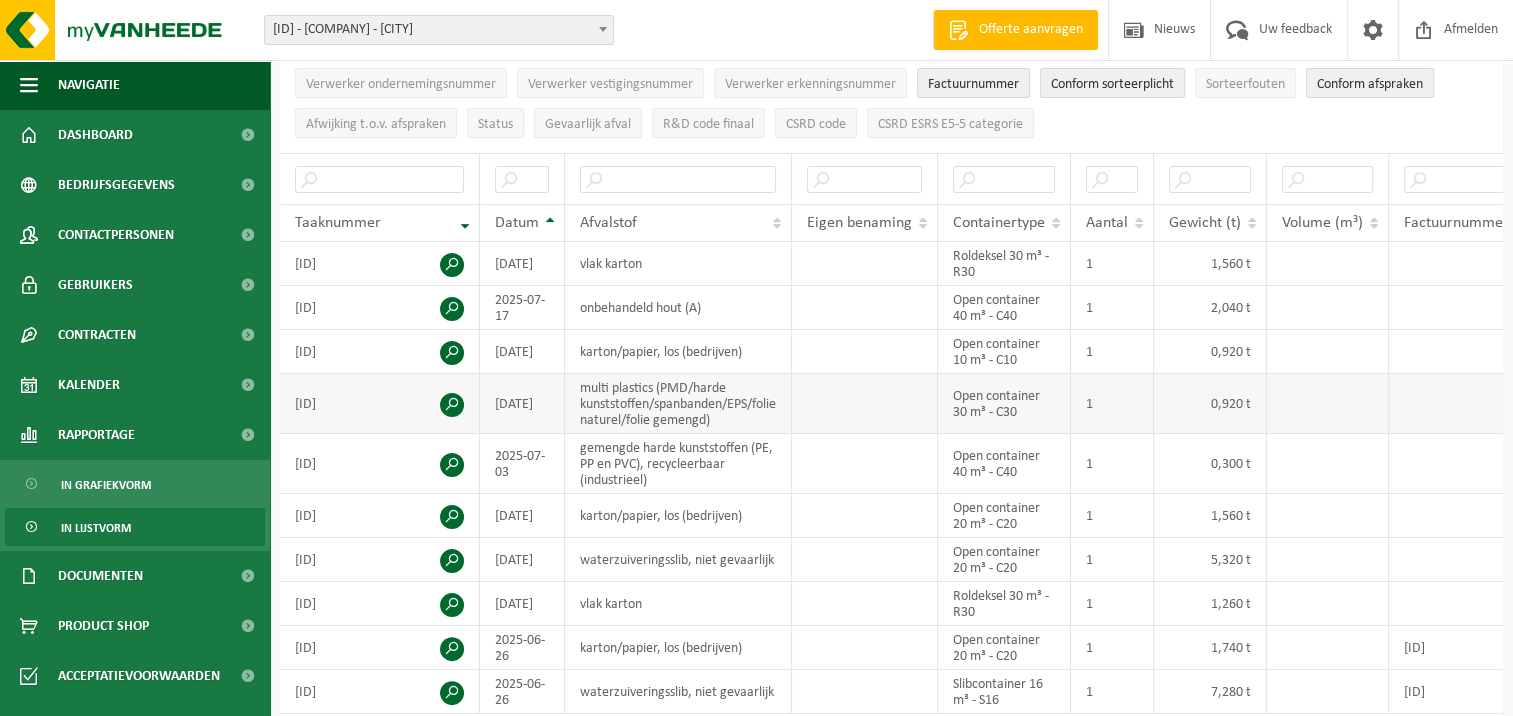 click on "multi plastics (PMD/harde kunststoffen/spanbanden/EPS/folie naturel/folie gemengd)" at bounding box center [678, 404] 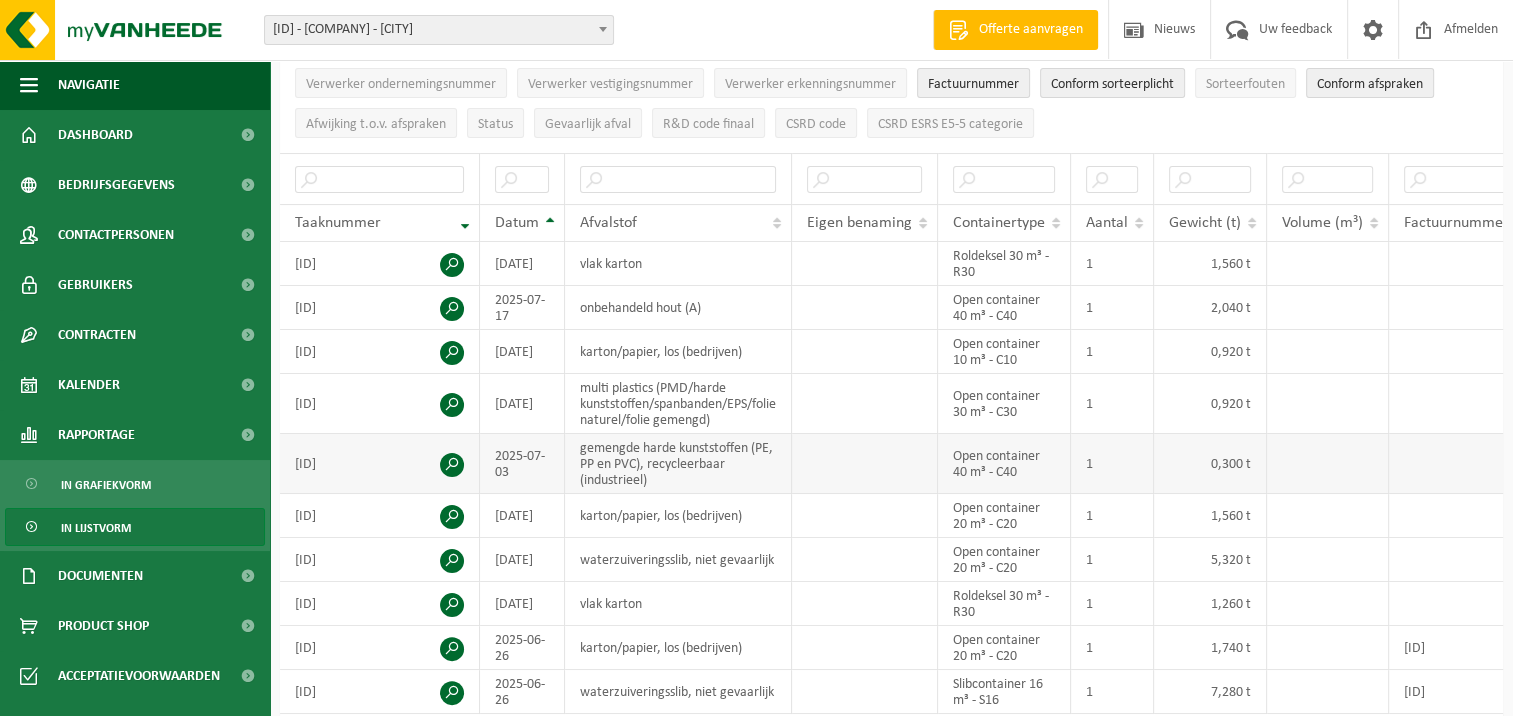 click on "gemengde harde kunststoffen (PE, PP en PVC), recycleerbaar (industrieel)" at bounding box center (678, 464) 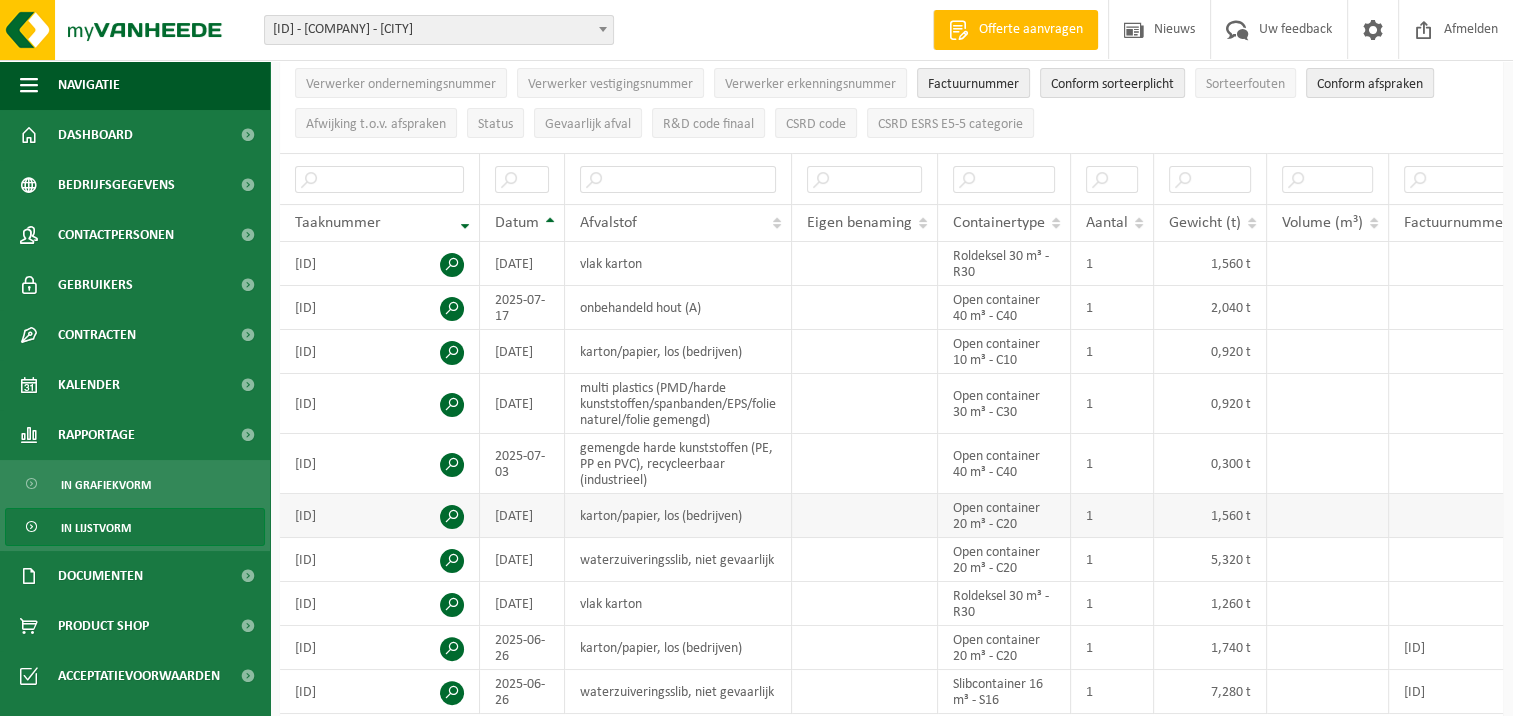 click on "karton/papier, los (bedrijven)" at bounding box center [678, 516] 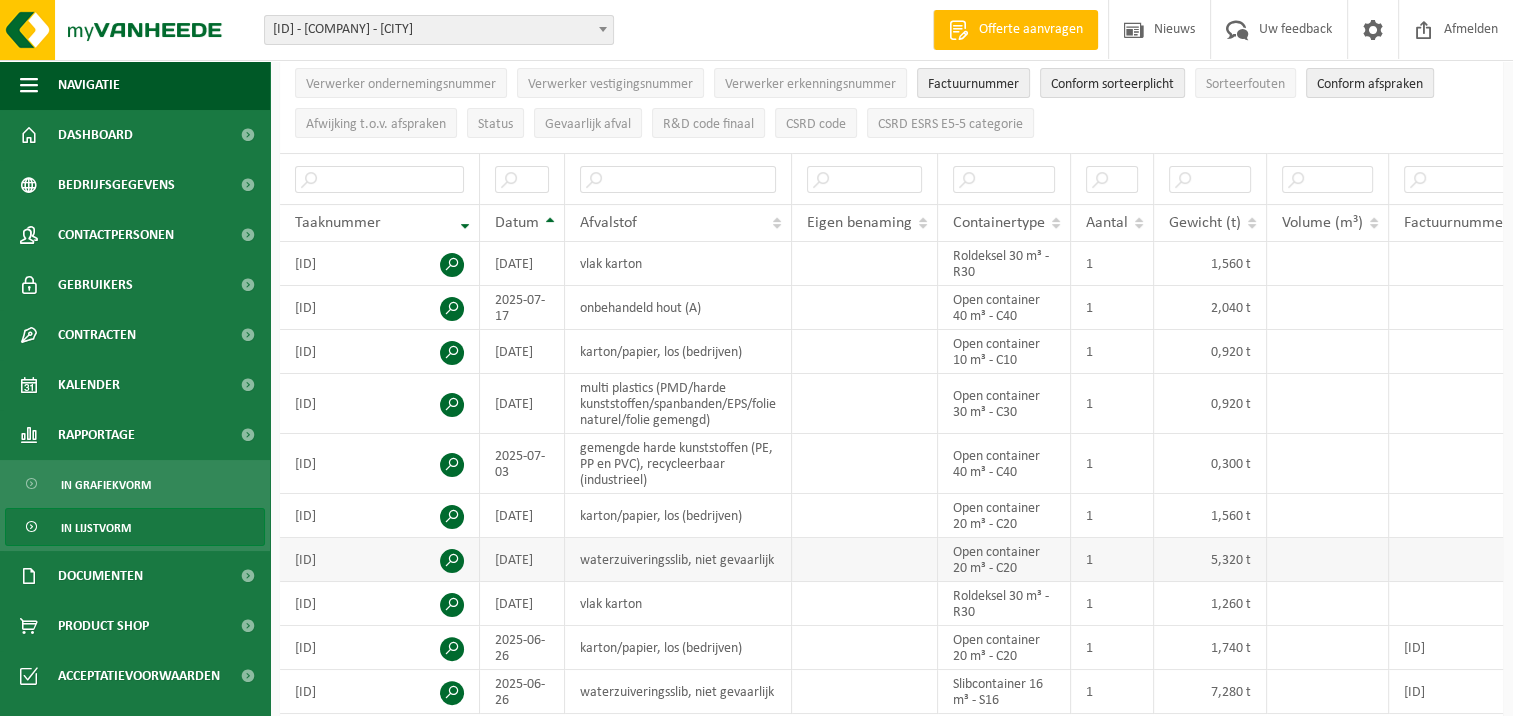 click on "waterzuiveringsslib, niet gevaarlijk" at bounding box center [678, 560] 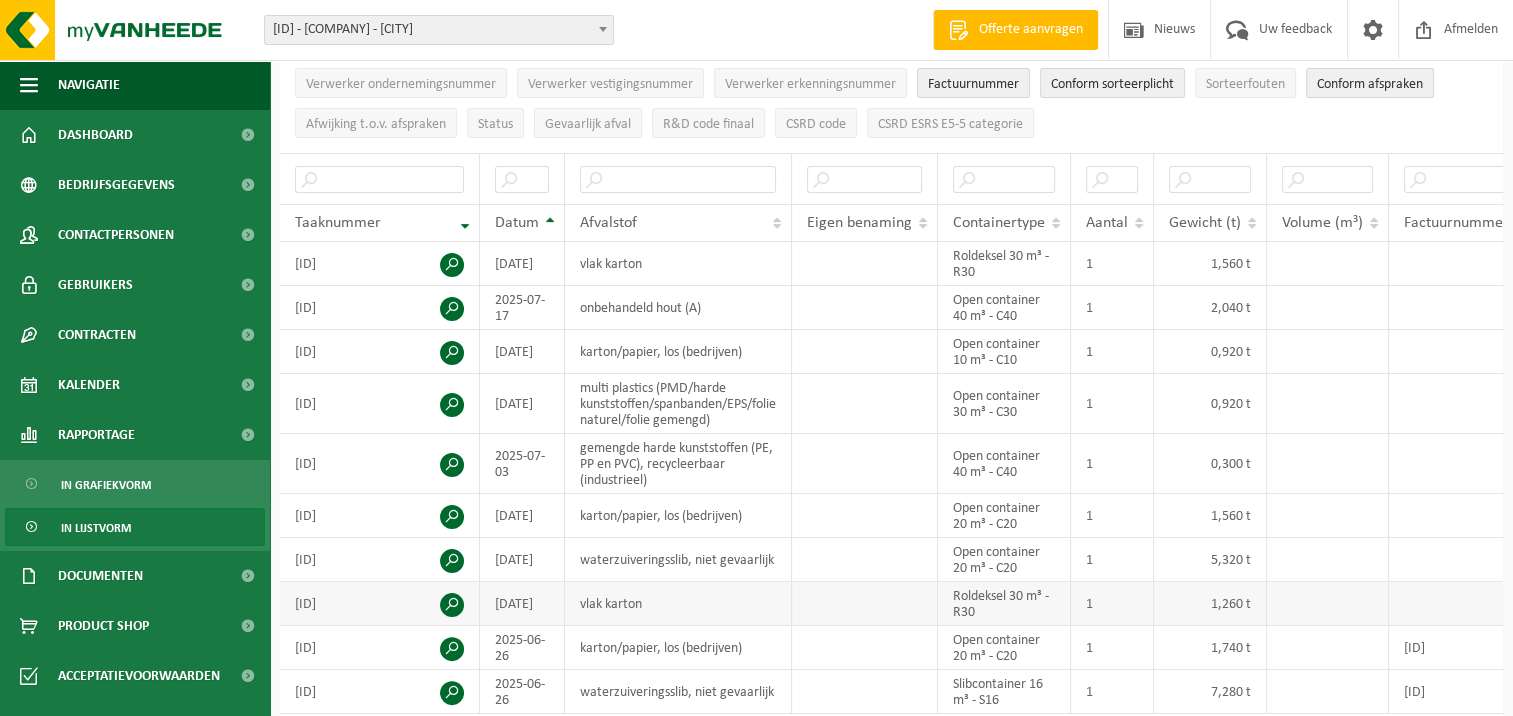 click at bounding box center [865, 604] 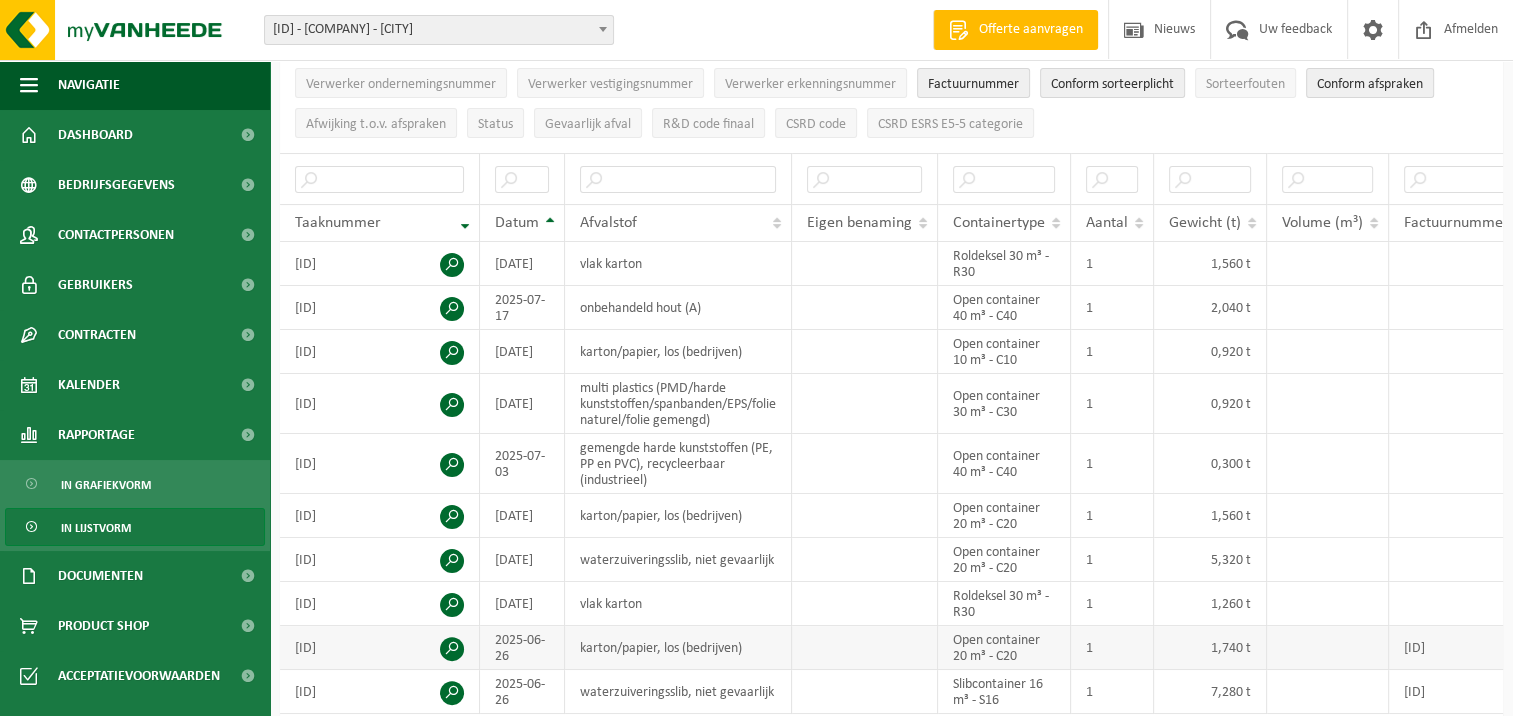 click at bounding box center (865, 648) 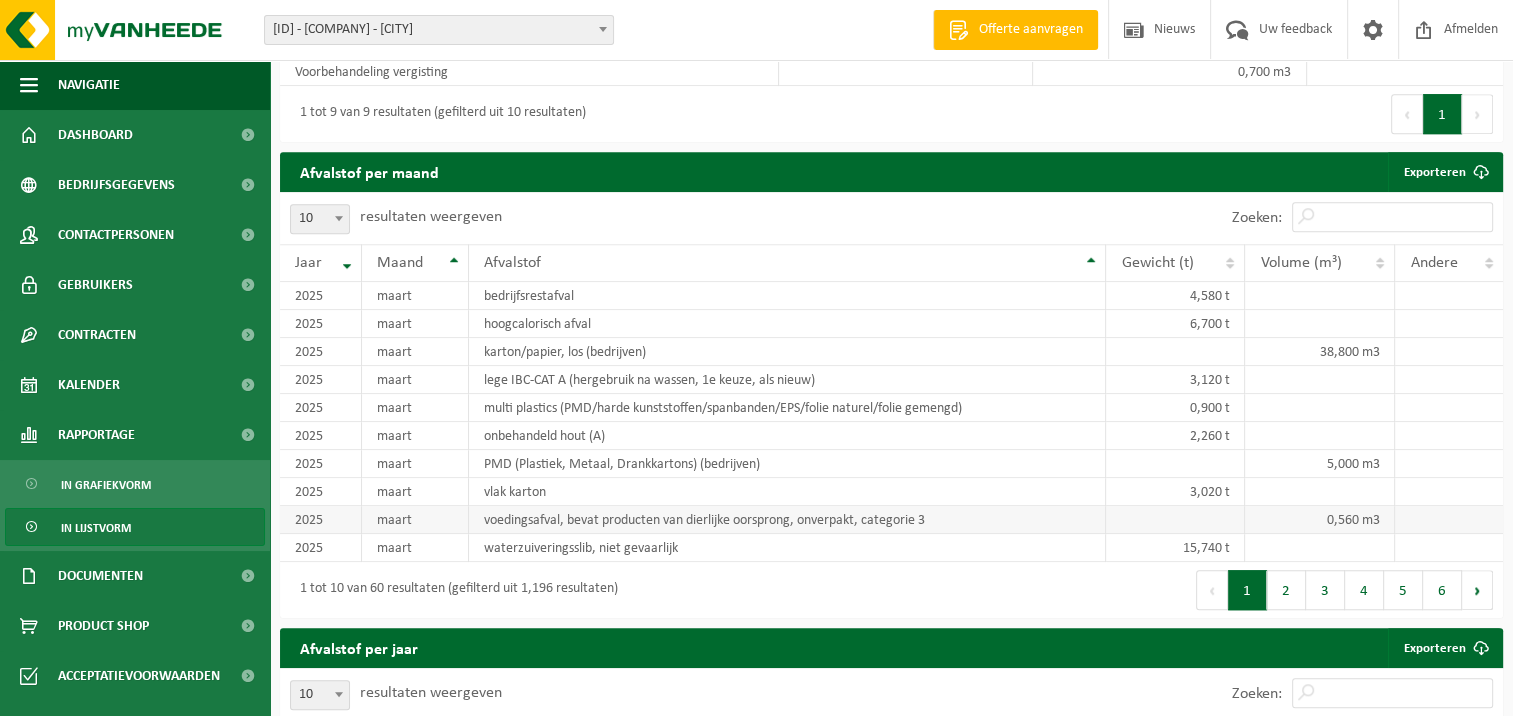 scroll, scrollTop: 1503, scrollLeft: 0, axis: vertical 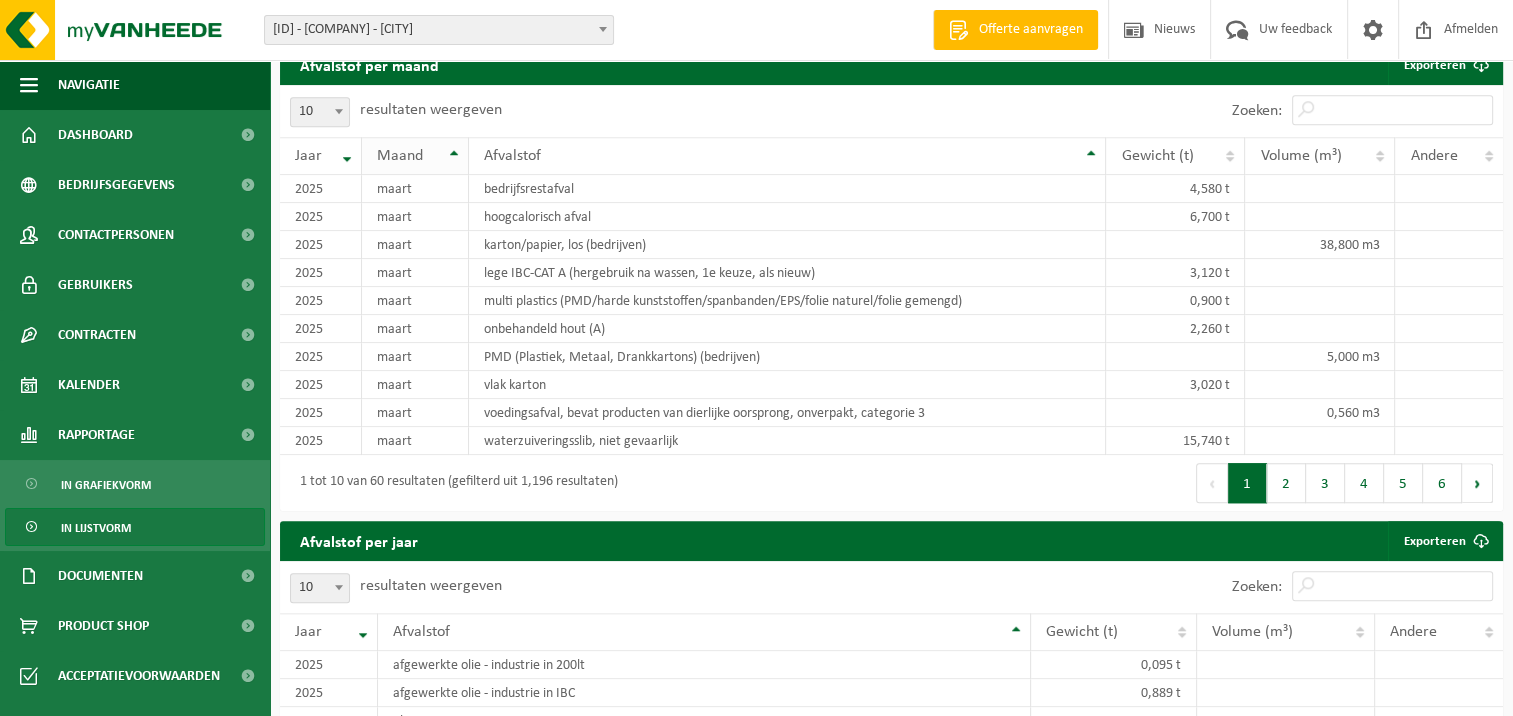 click on "Maand" at bounding box center (415, 156) 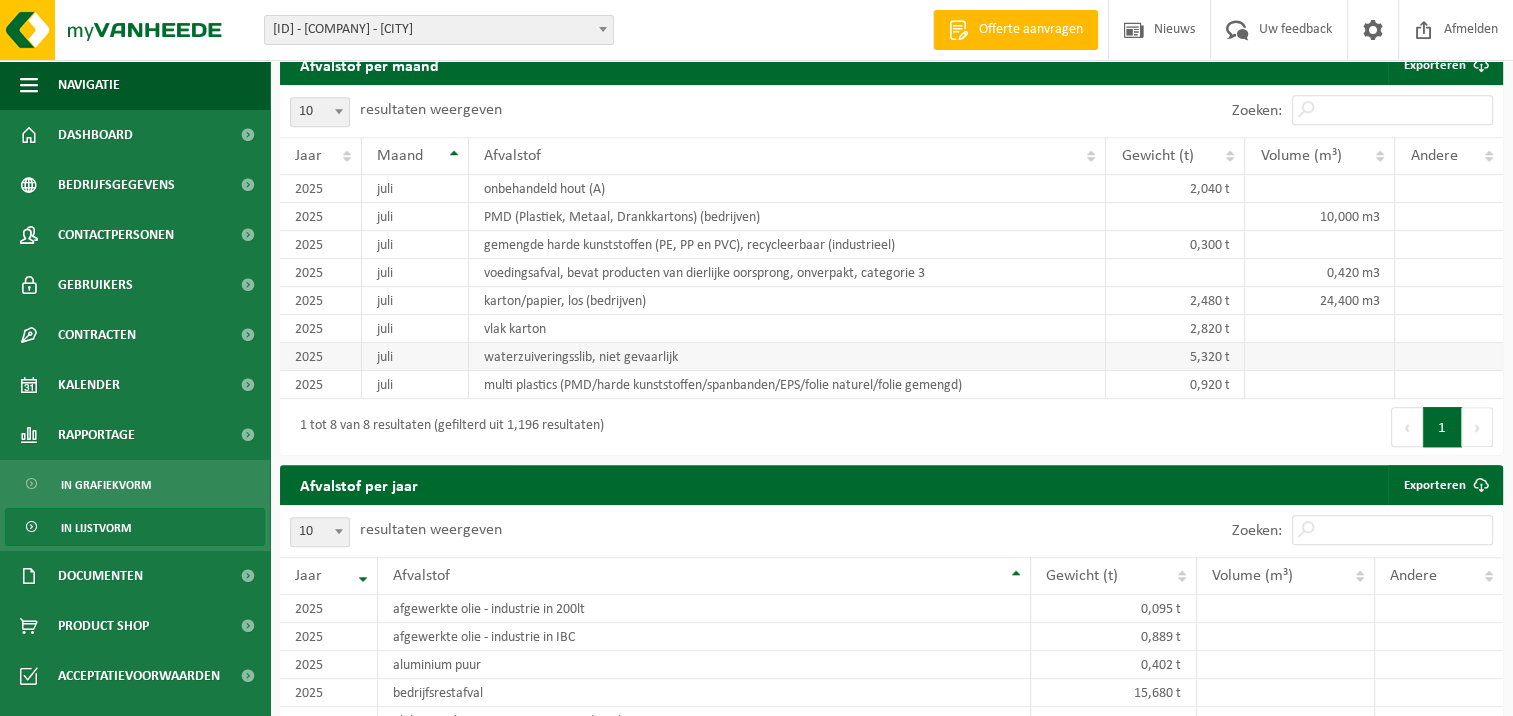 click on "5,320 t" at bounding box center (1175, 357) 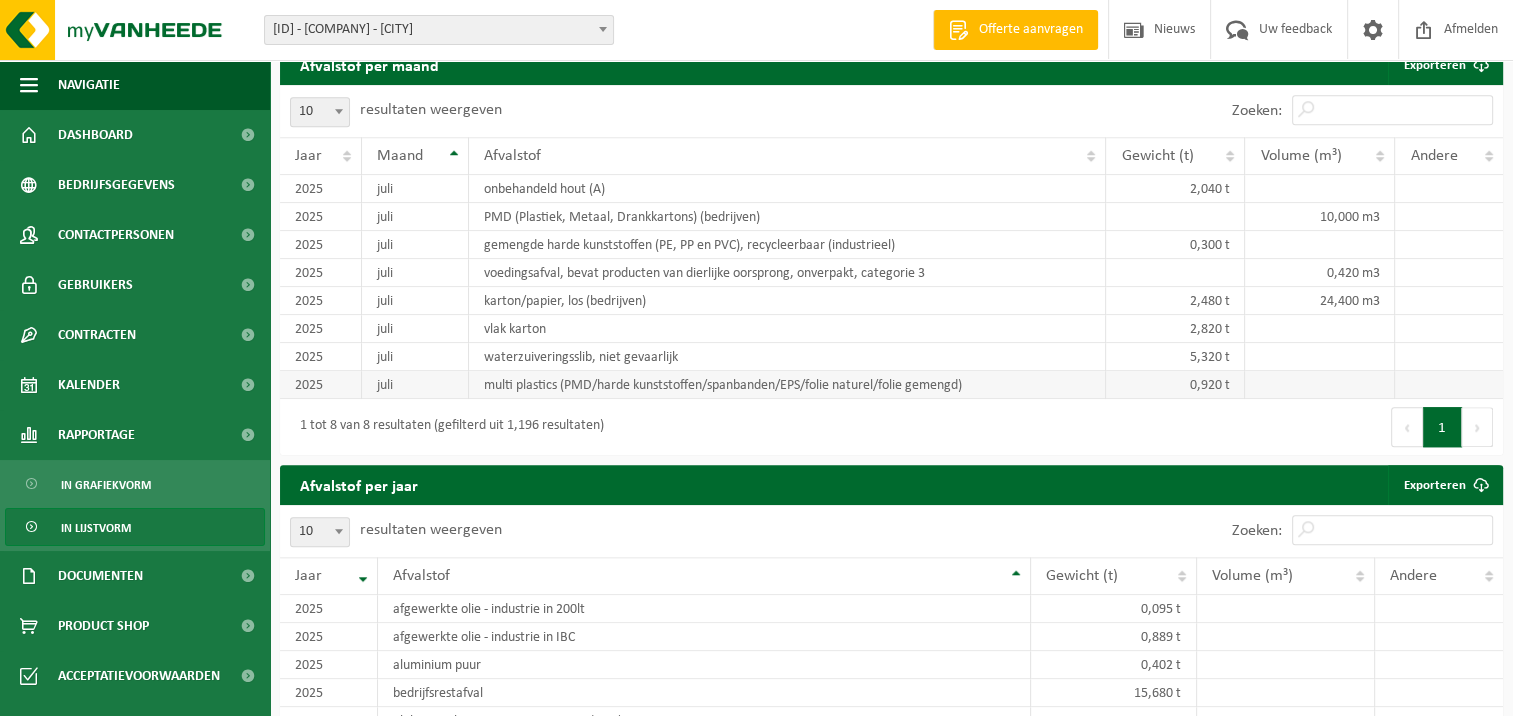 click on "0,920 t" at bounding box center (1175, 385) 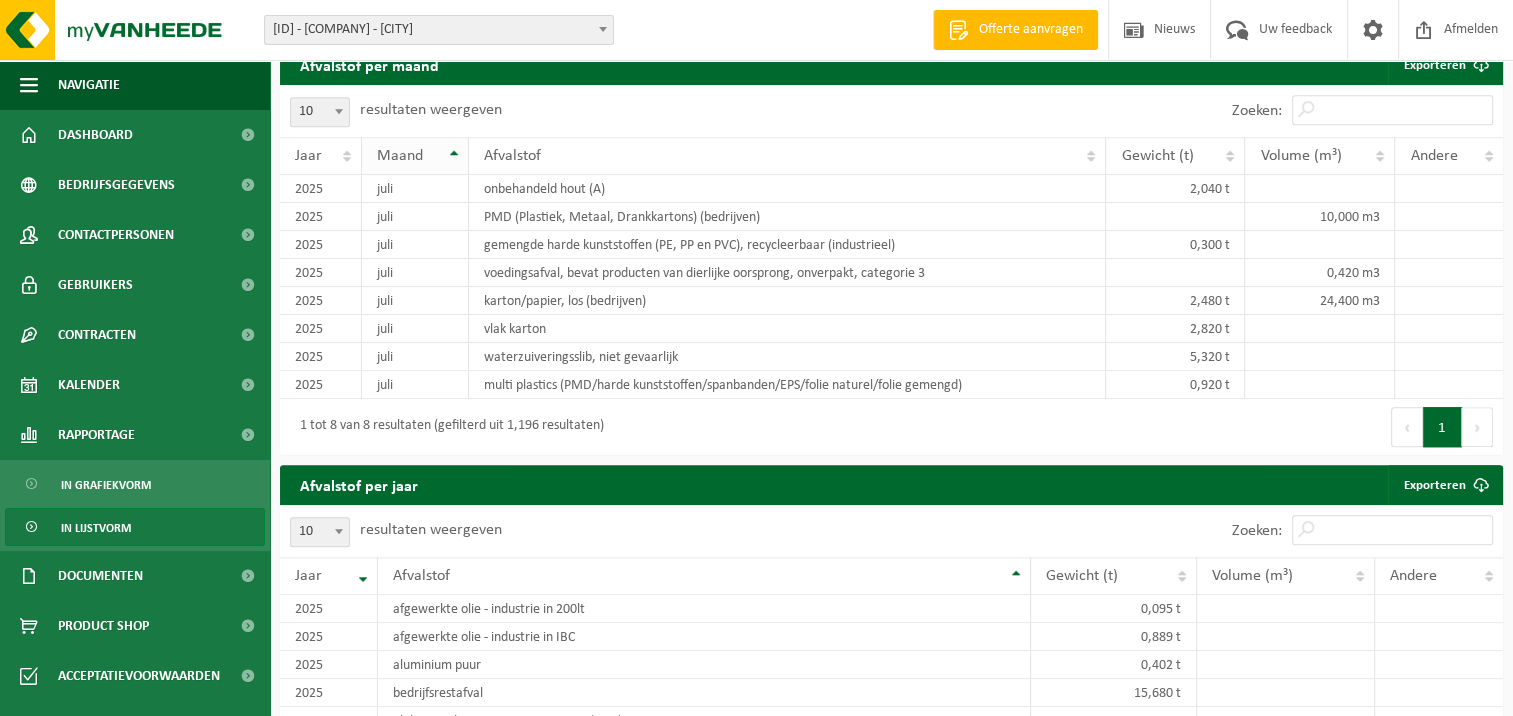 click on "Maand" at bounding box center [415, 156] 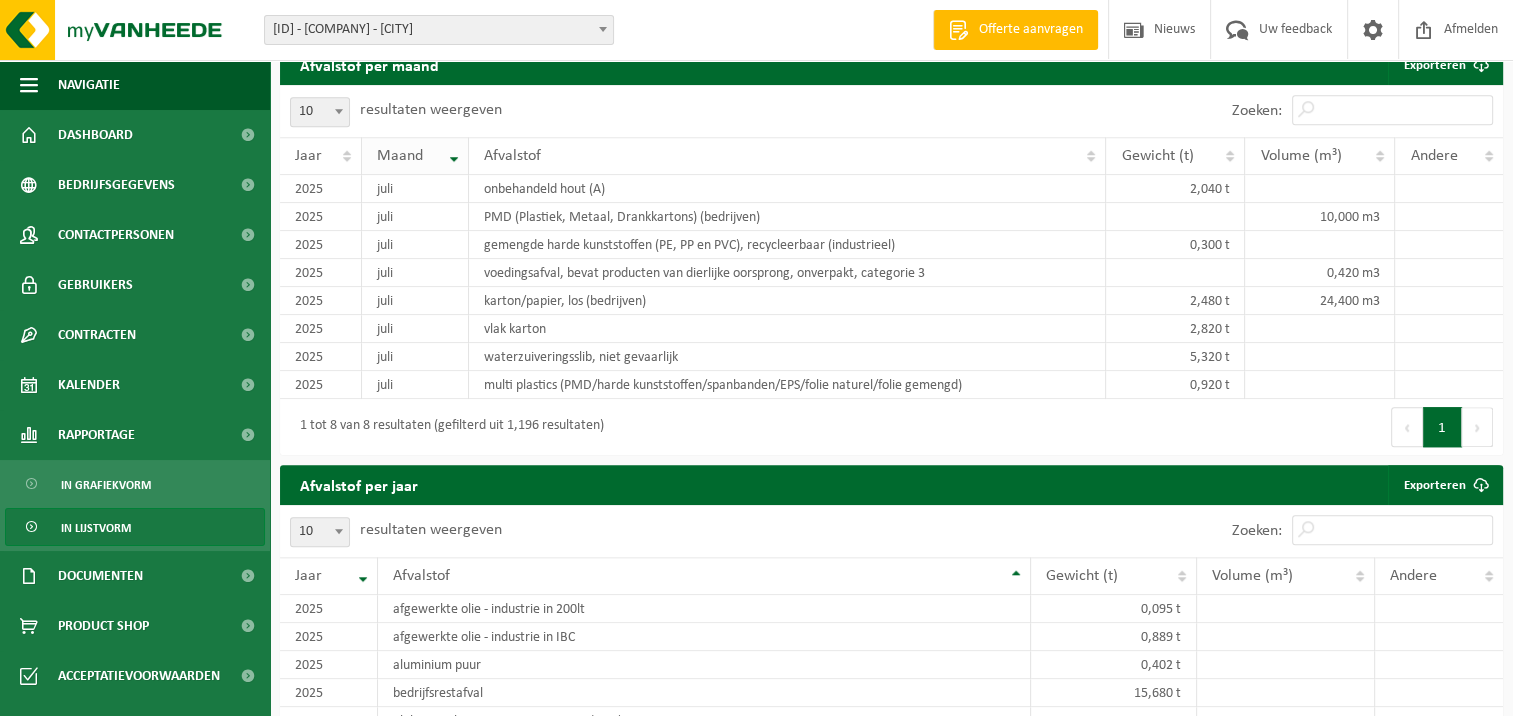 click on "Maand" at bounding box center [415, 156] 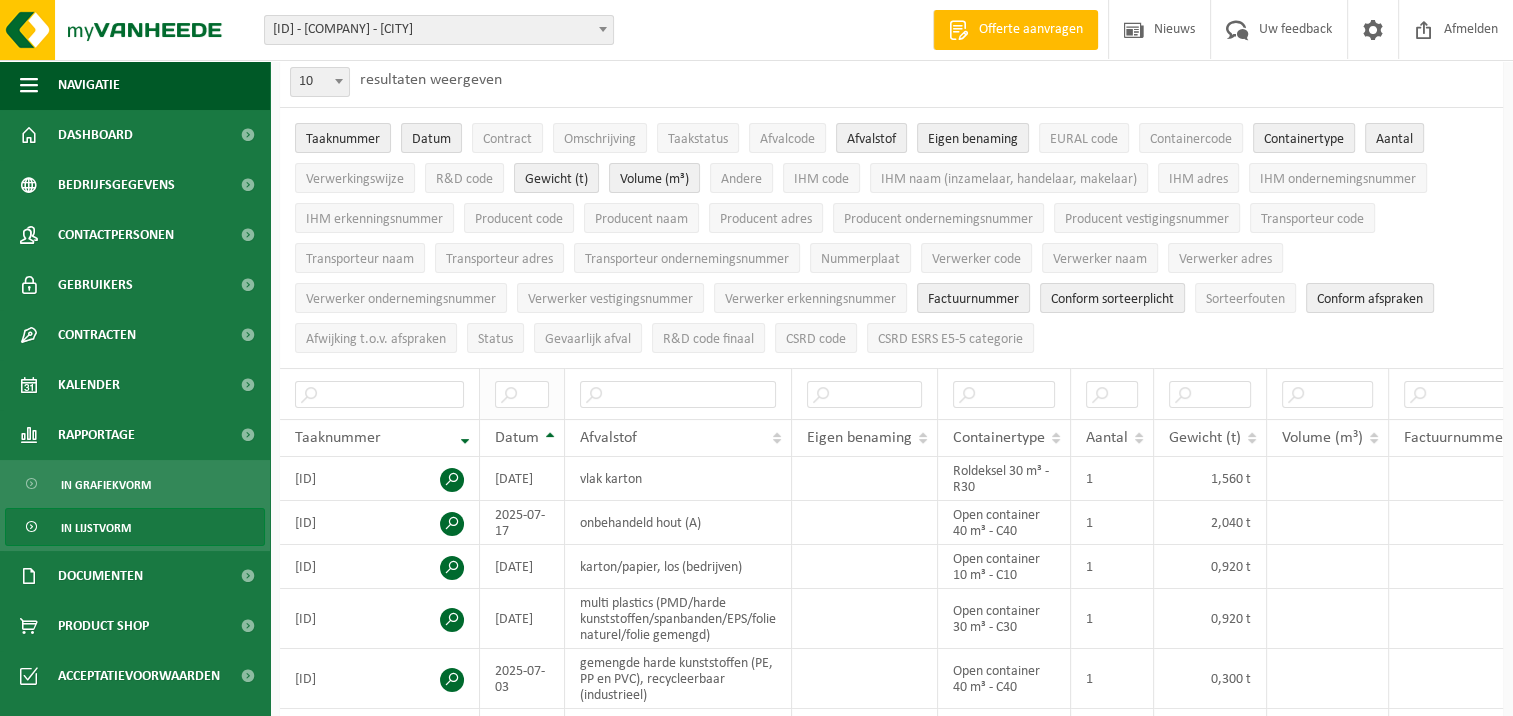 scroll, scrollTop: 0, scrollLeft: 0, axis: both 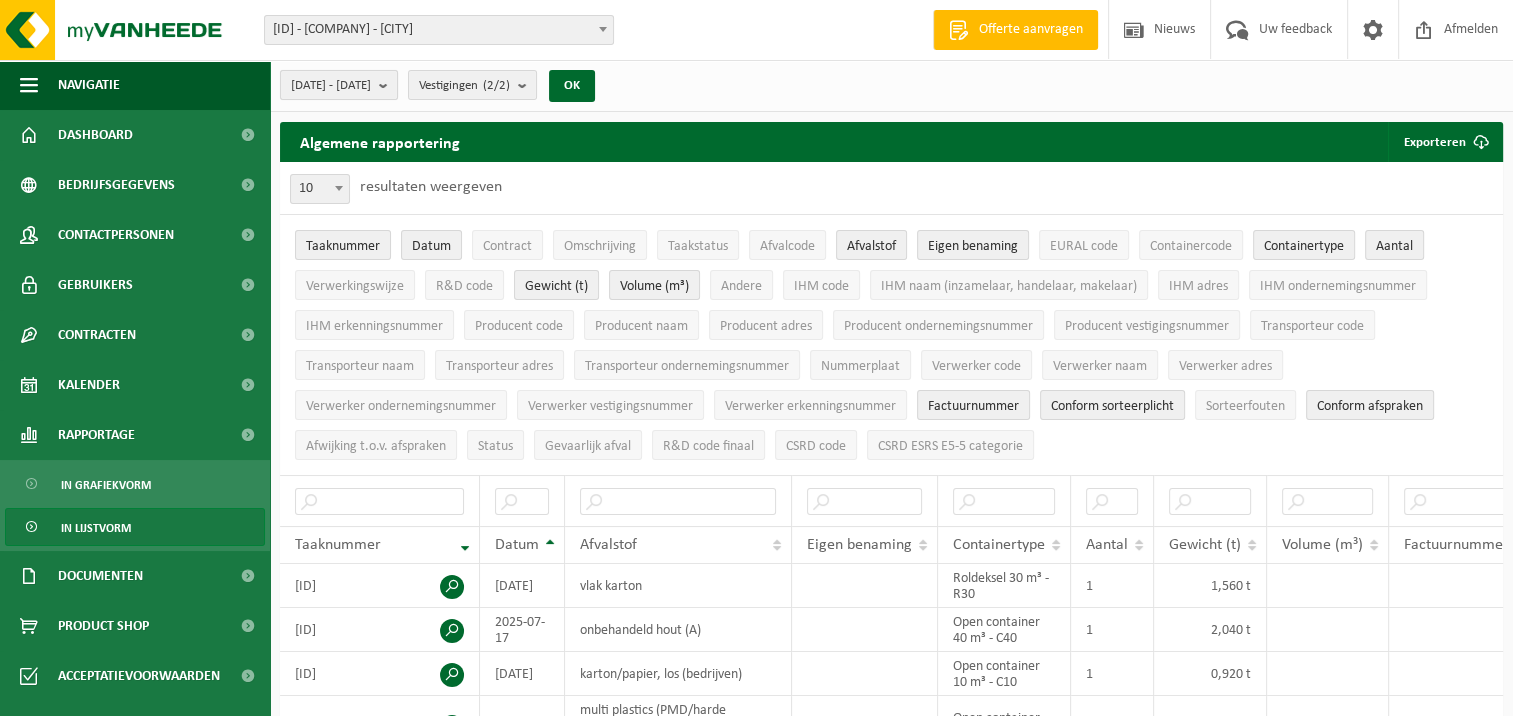 click at bounding box center [388, 85] 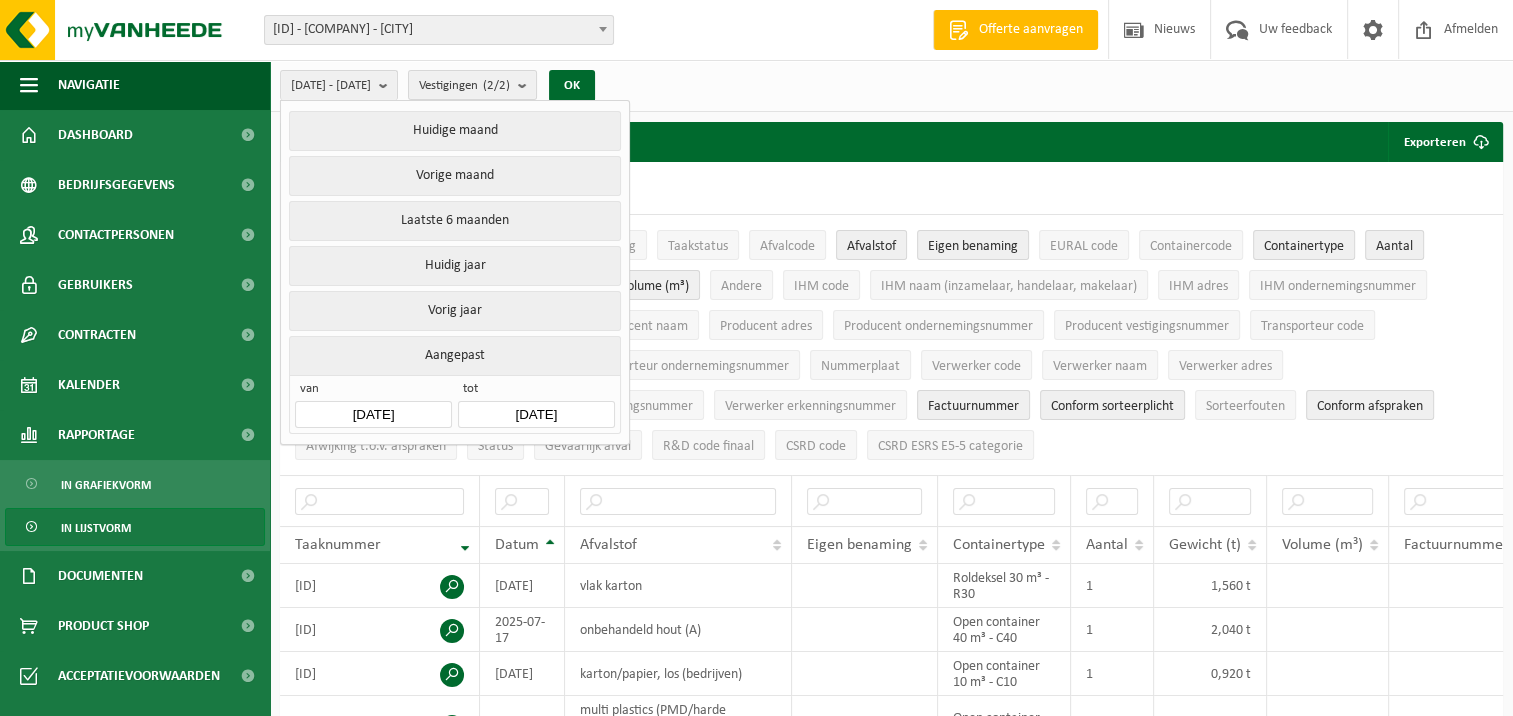 click on "Aangepast" at bounding box center (454, 355) 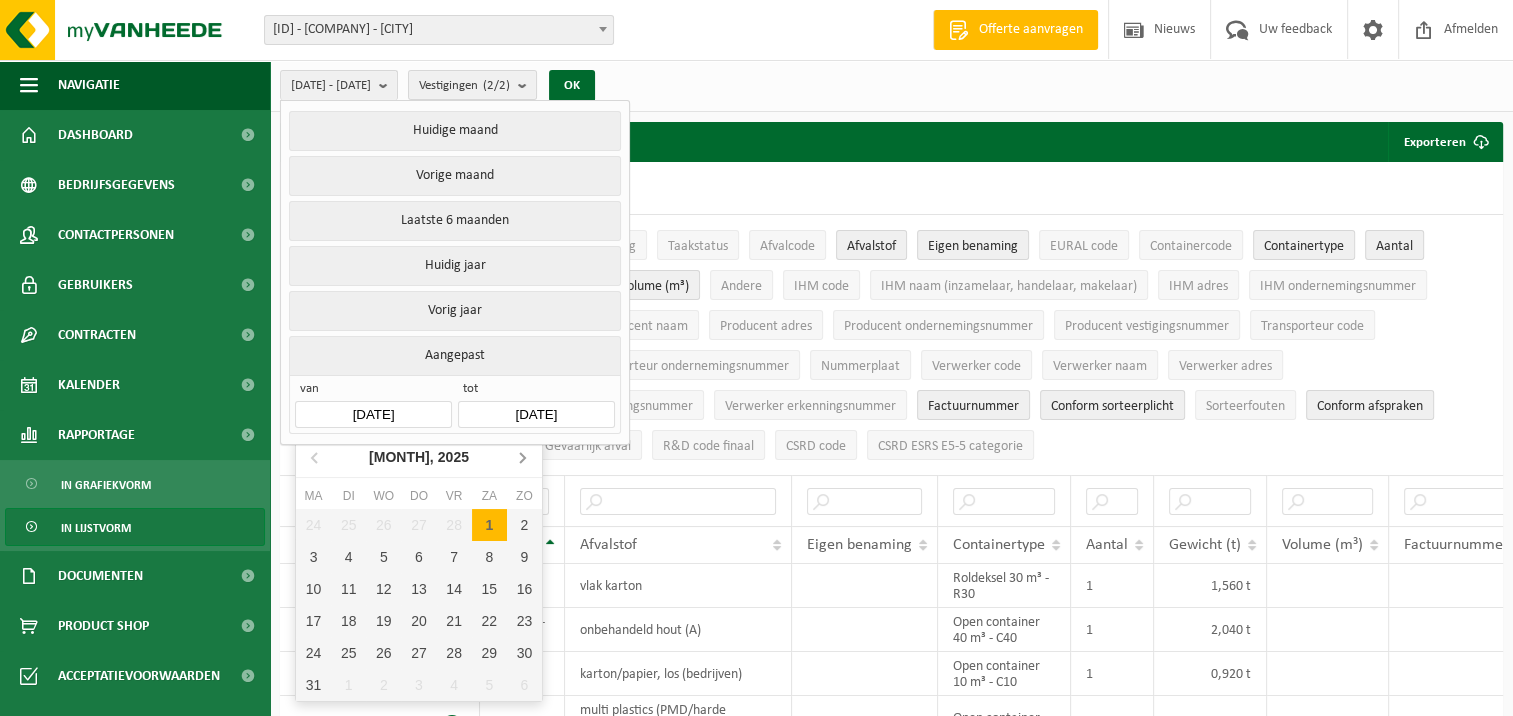 click 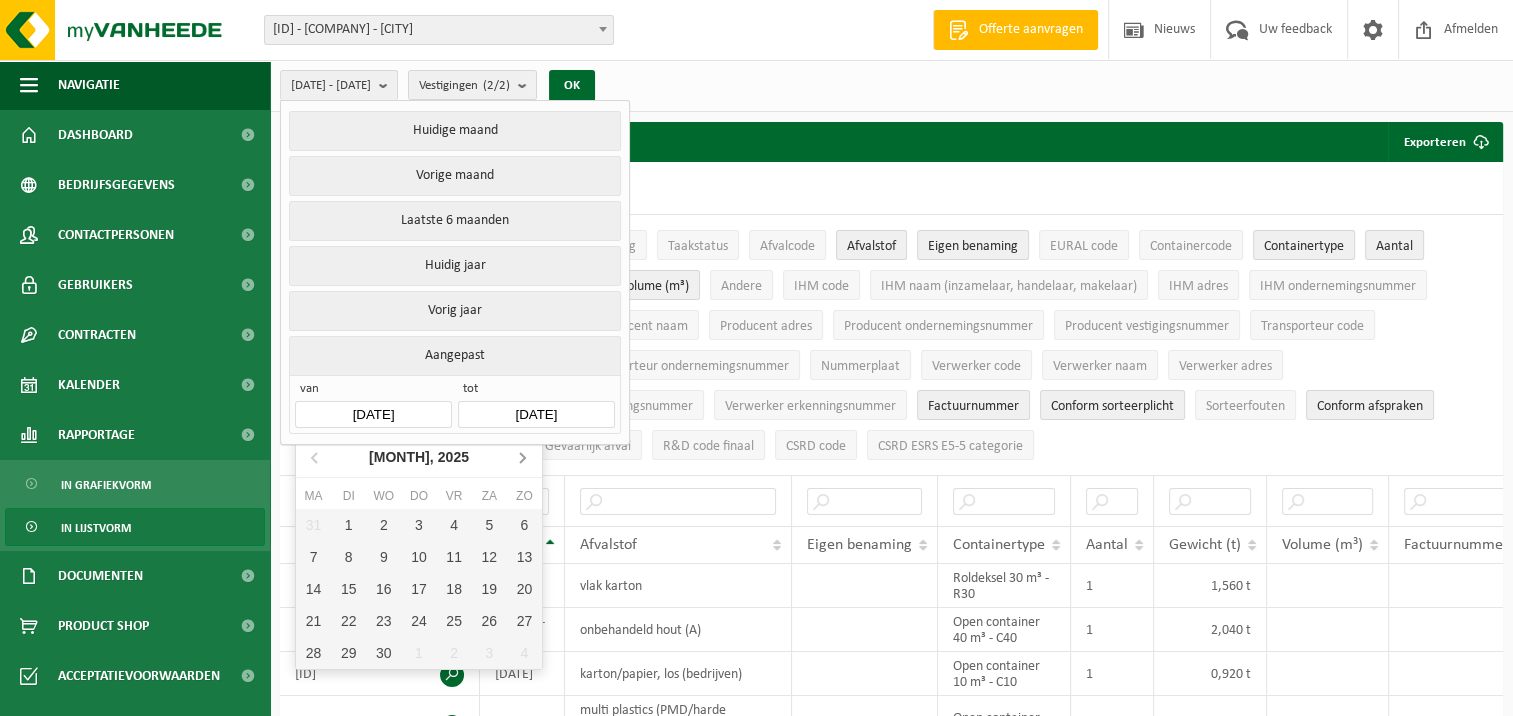 click 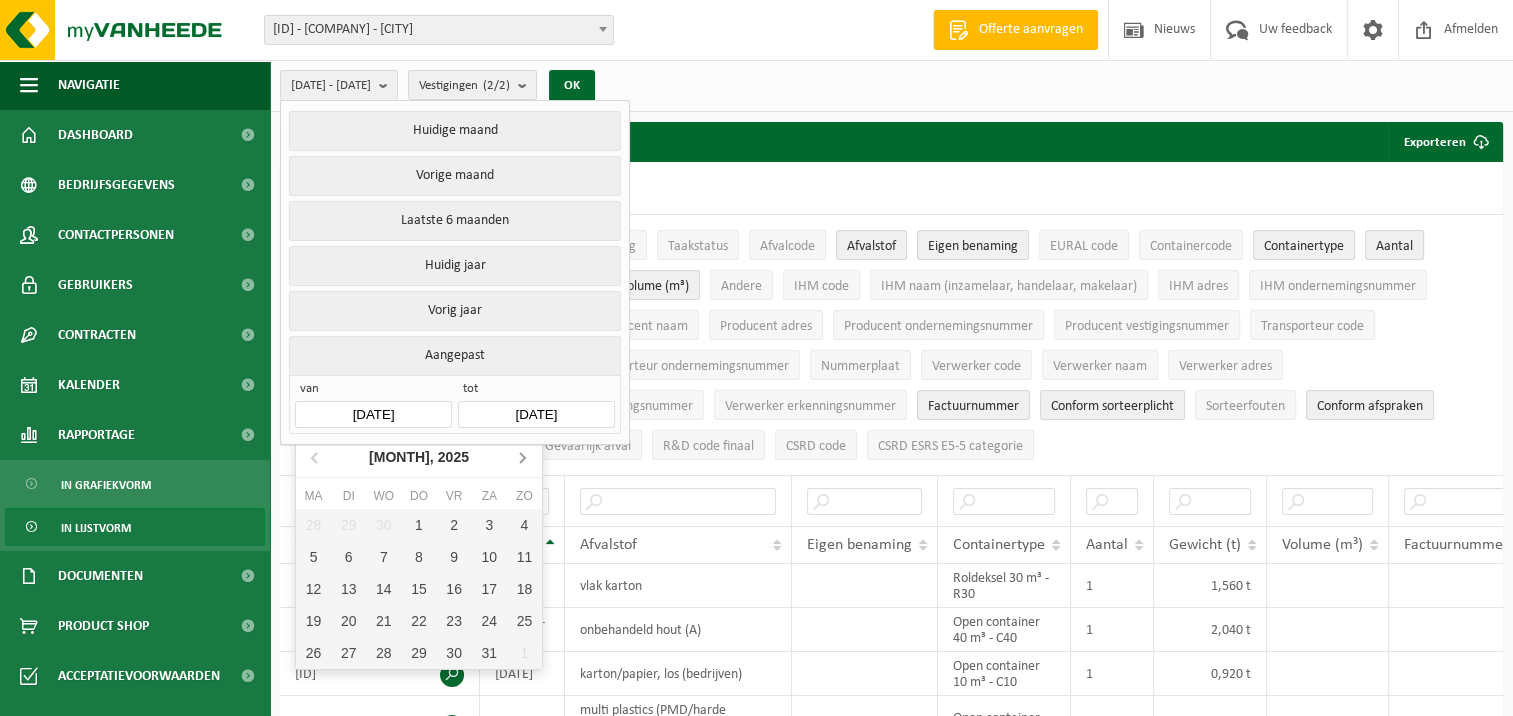 click 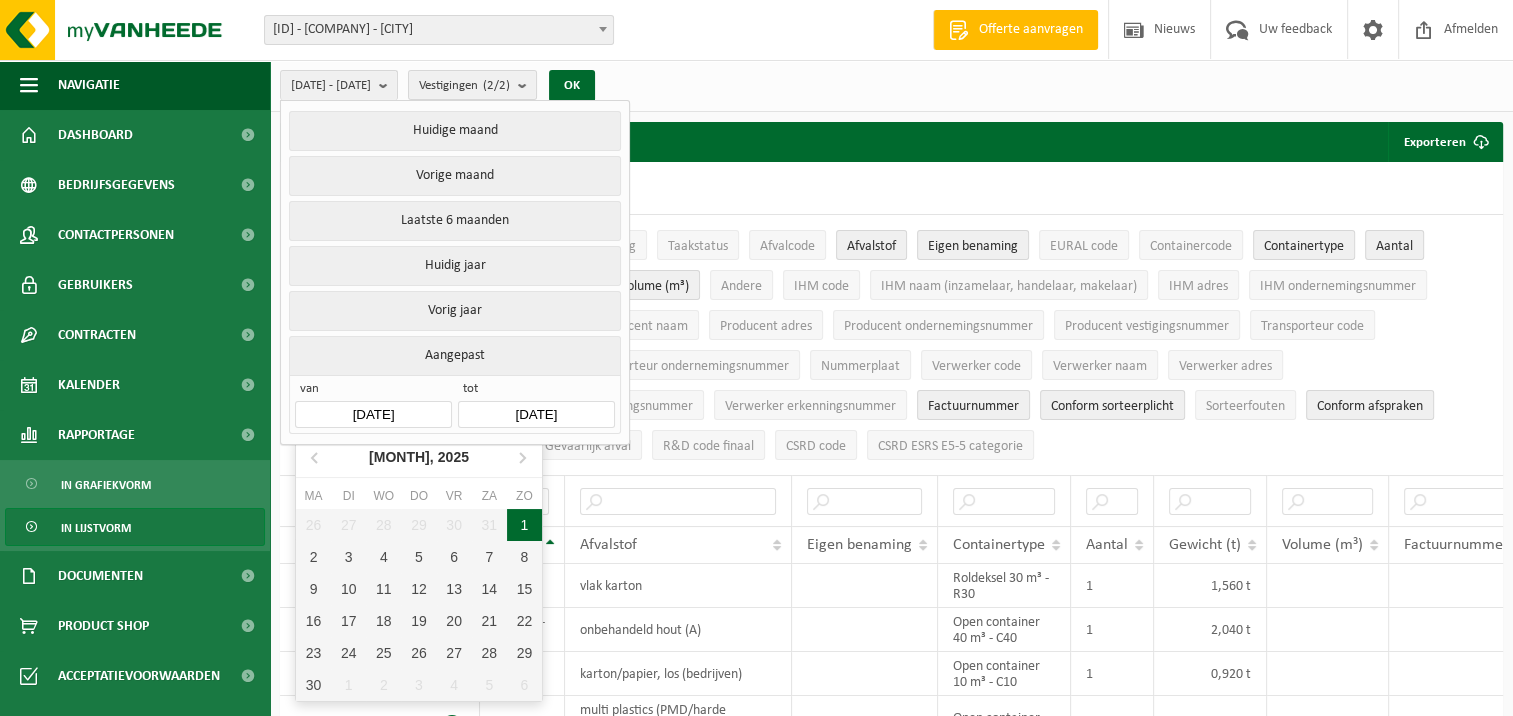 click on "1" at bounding box center [524, 525] 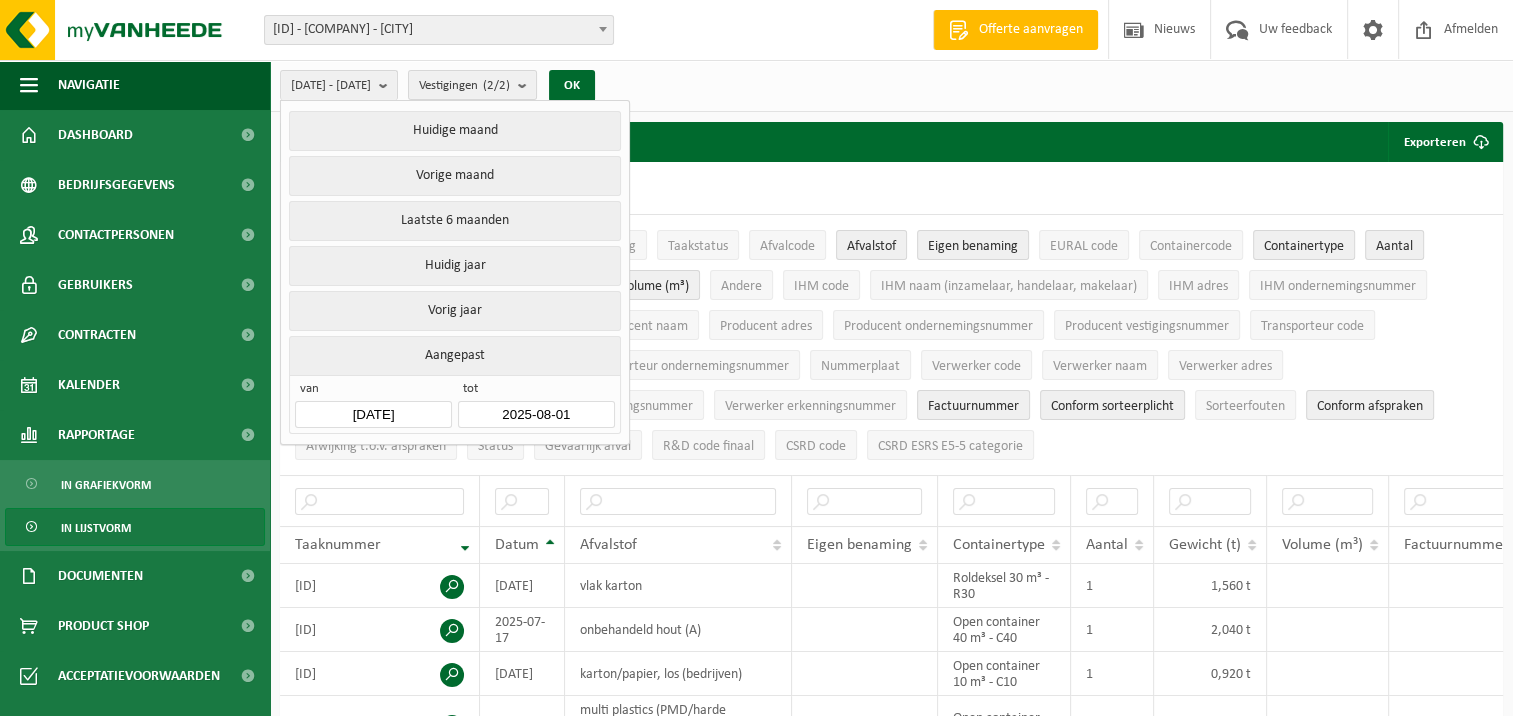 click on "2025-08-01" at bounding box center [536, 414] 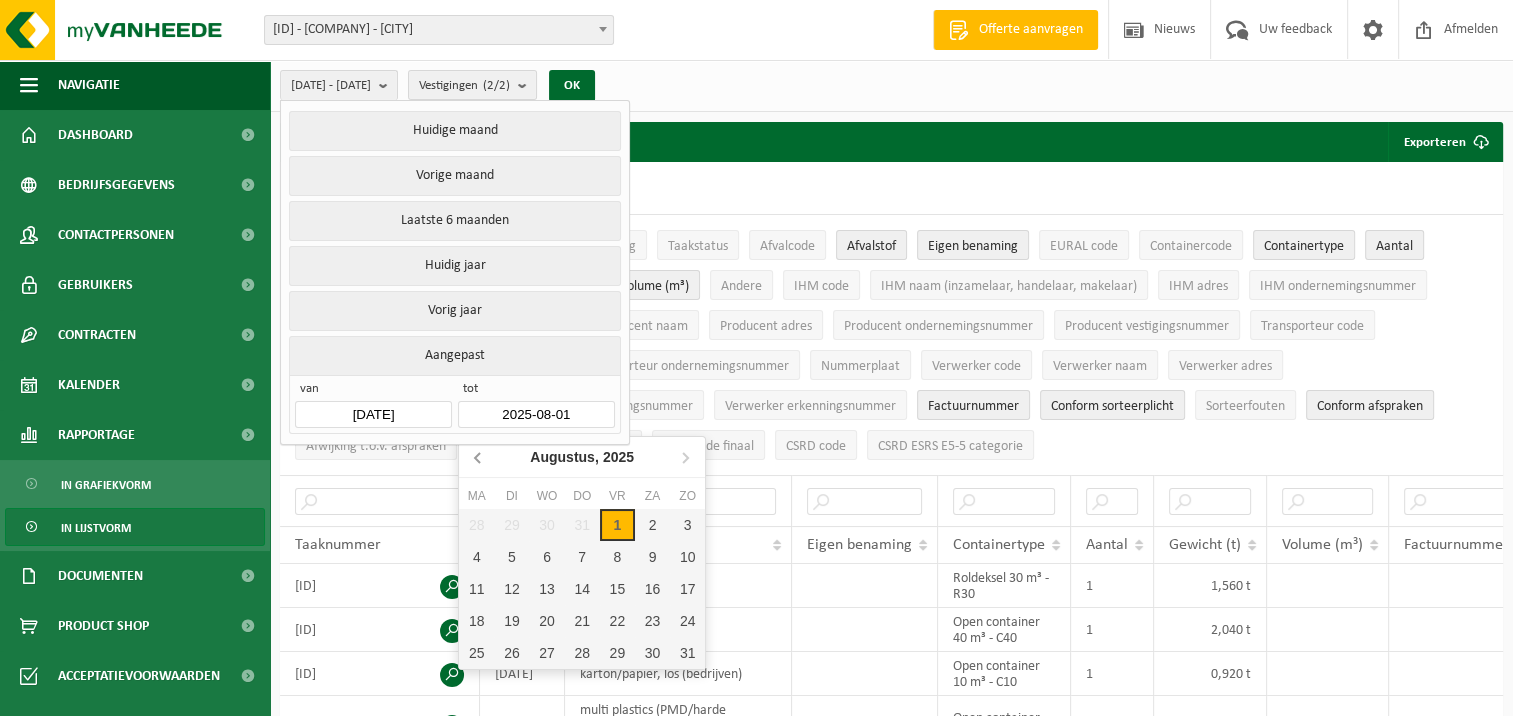 click 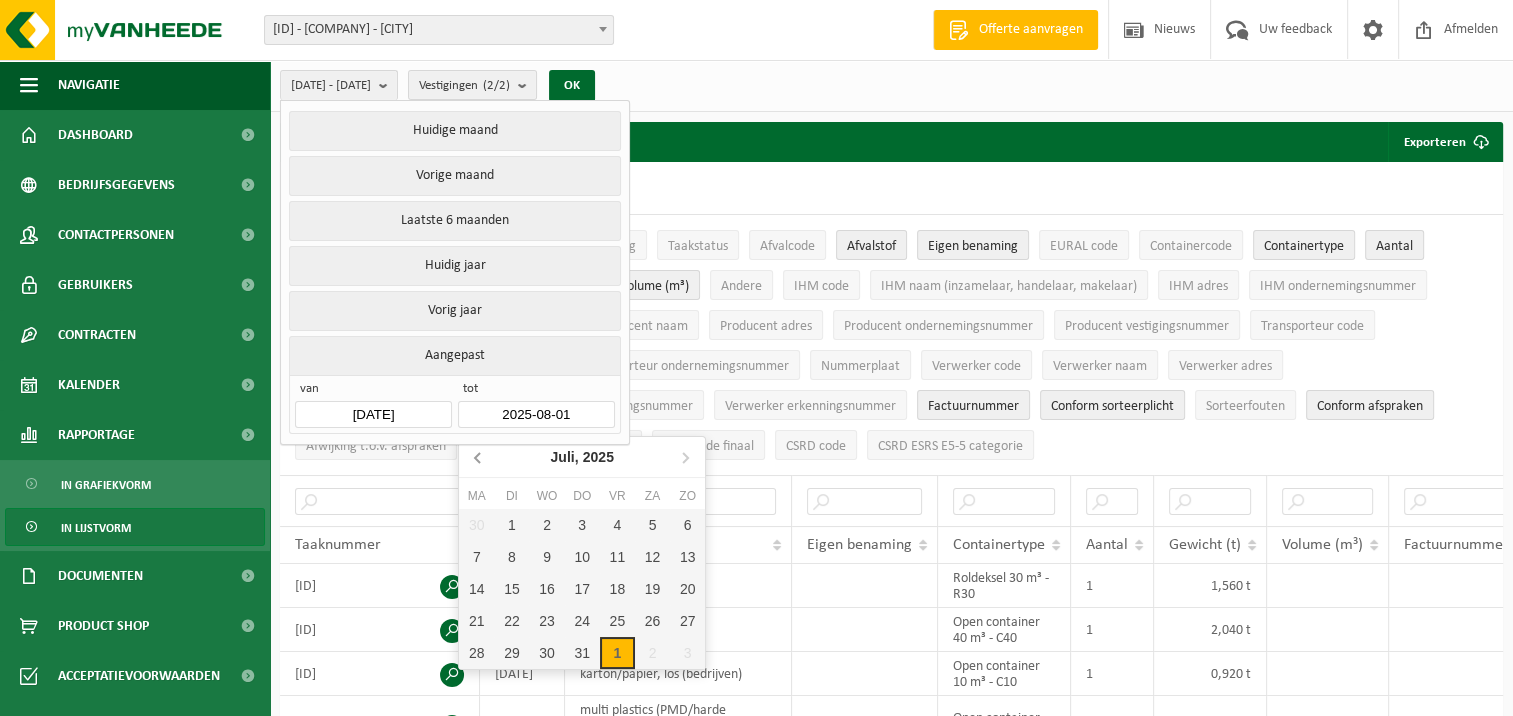 click 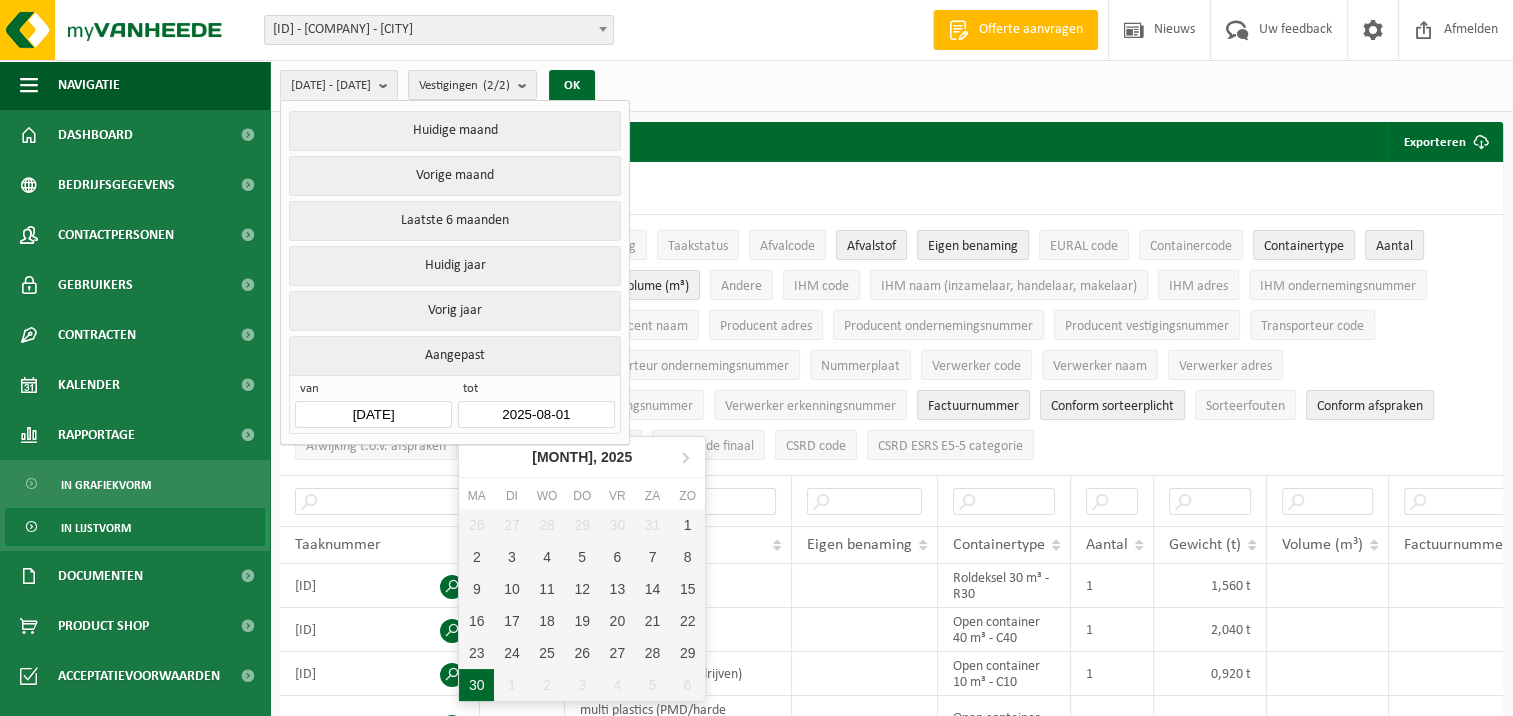 click on "30" at bounding box center [476, 685] 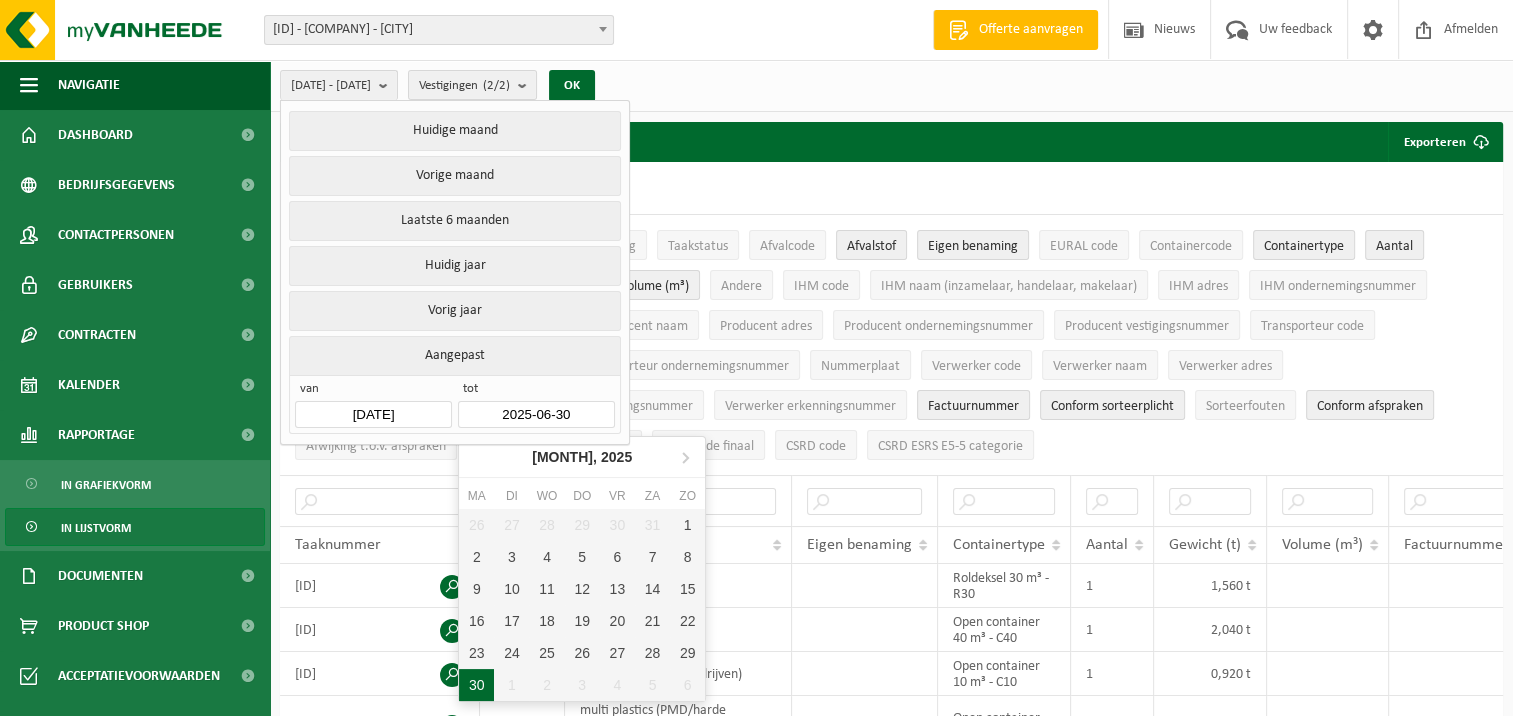type on "2025-06-01" 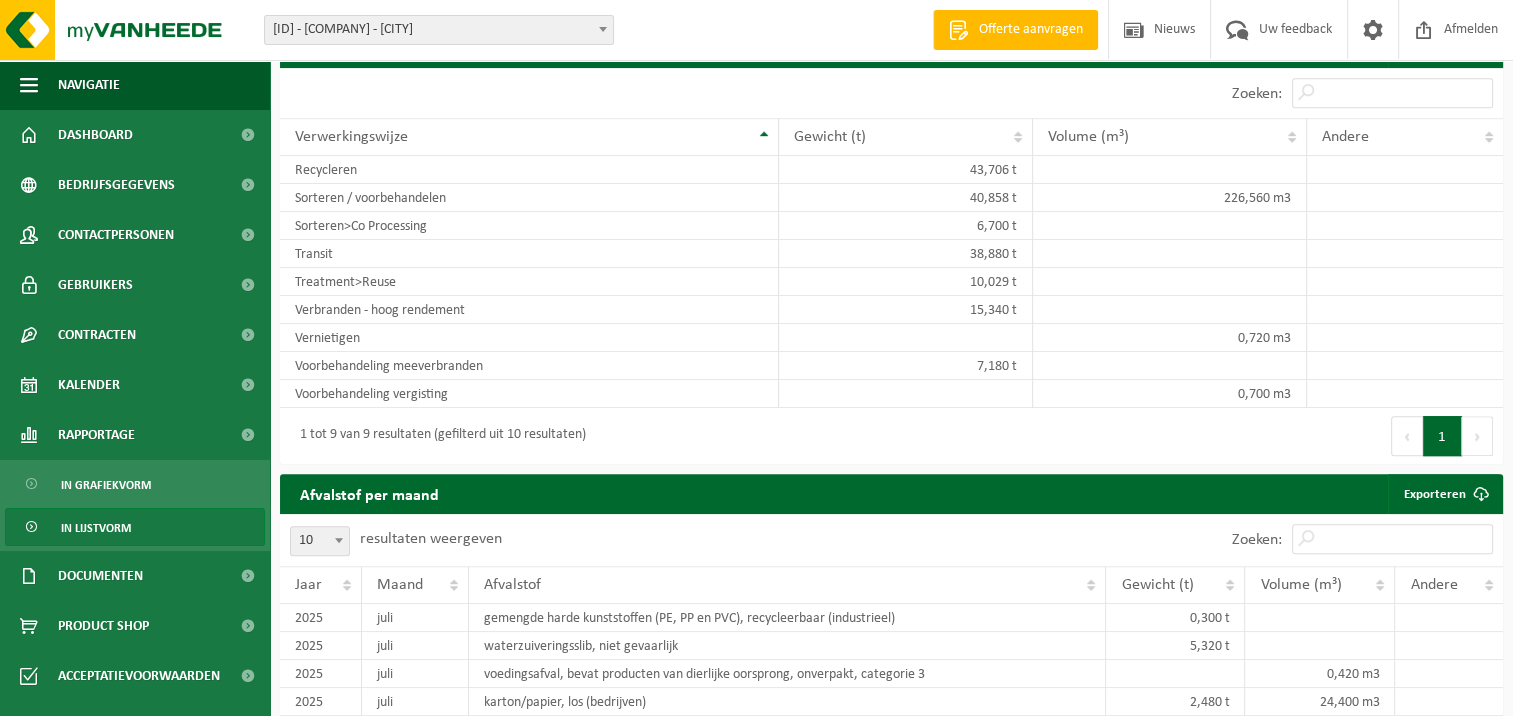 scroll, scrollTop: 1396, scrollLeft: 0, axis: vertical 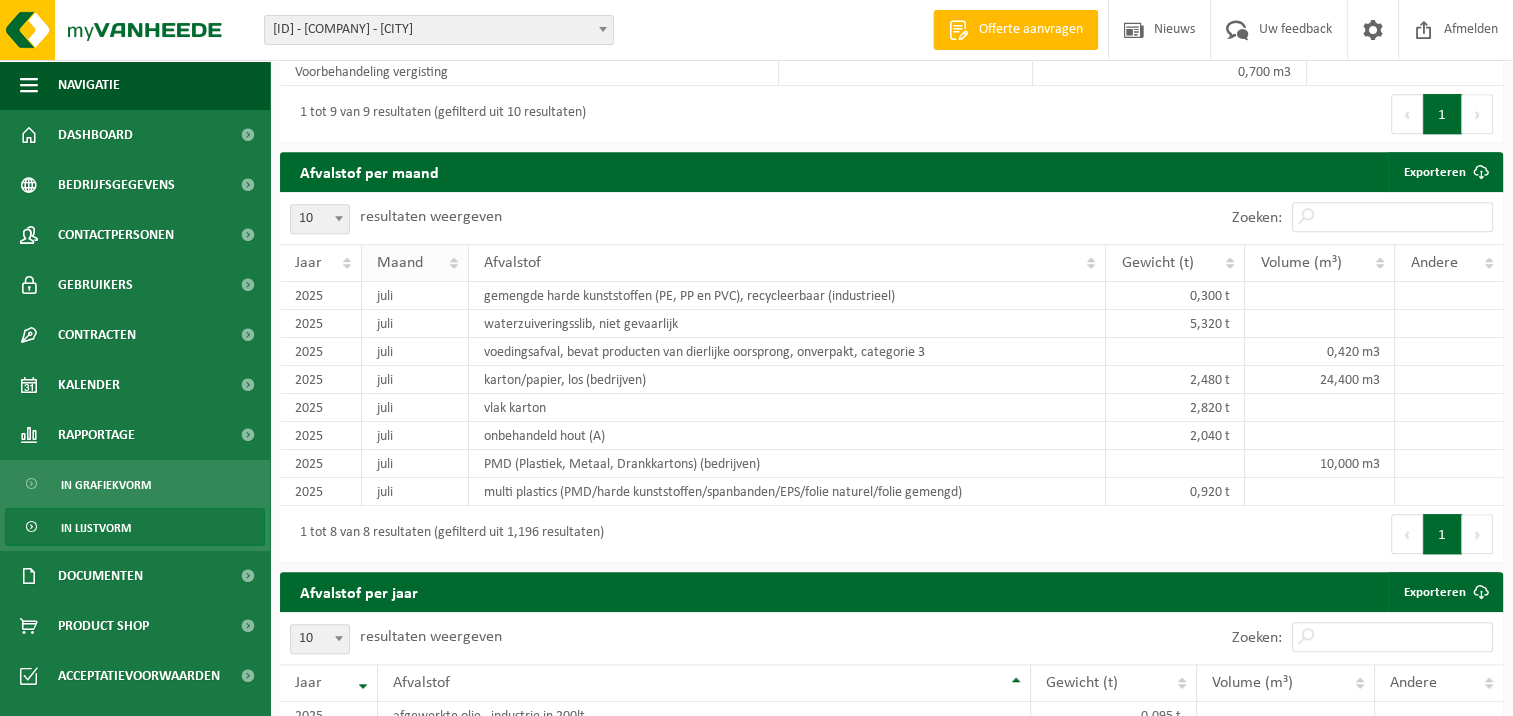 click on "Maand" at bounding box center [415, 263] 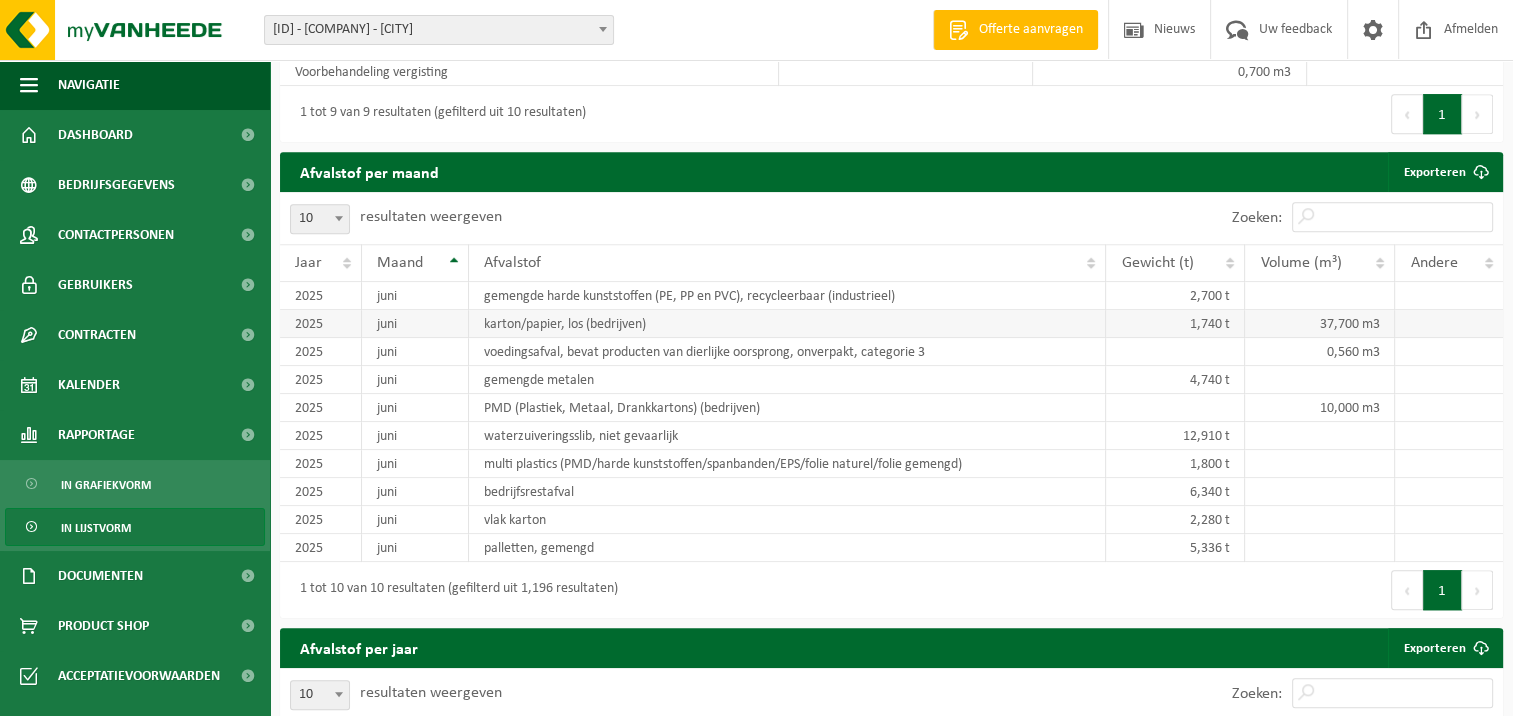 click on "1,740 t" at bounding box center (1175, 324) 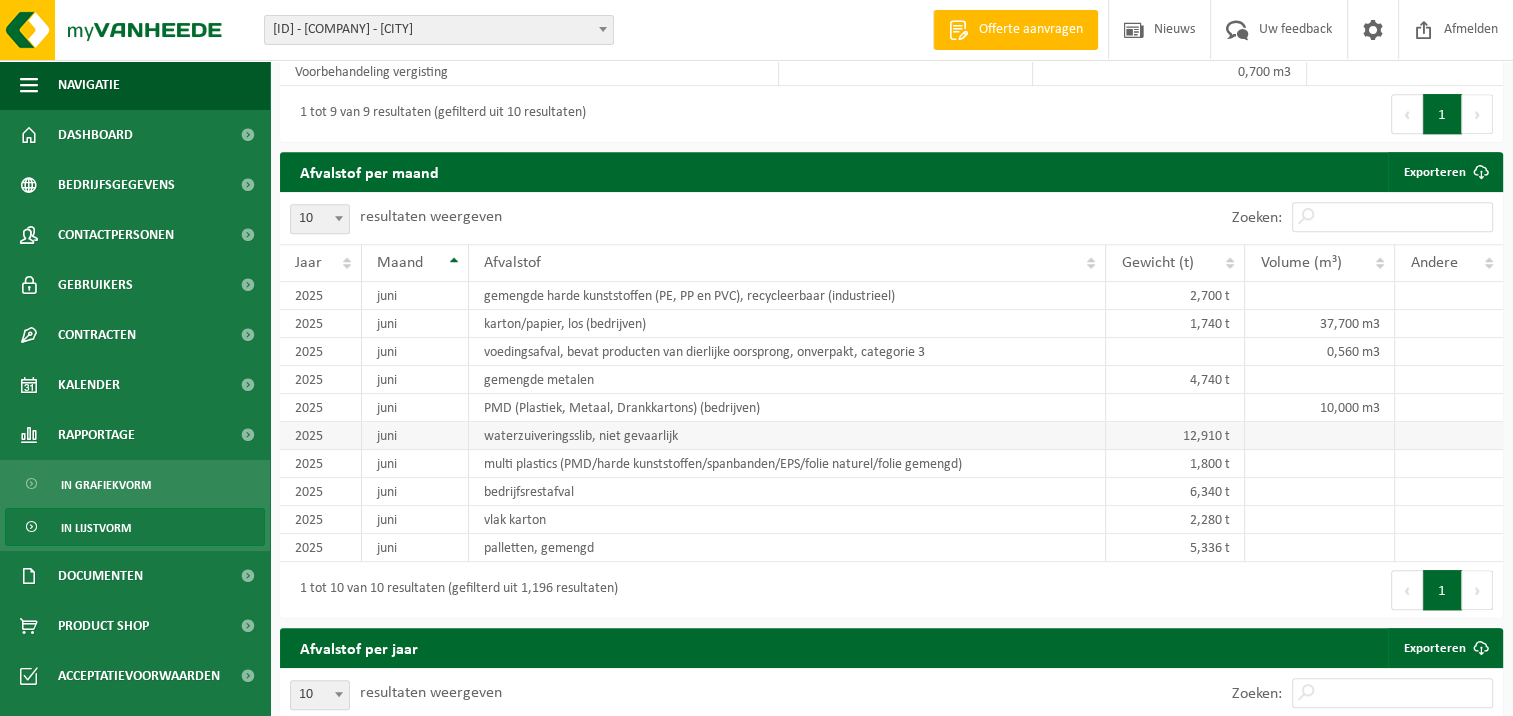 click on "12,910 t" at bounding box center [1175, 436] 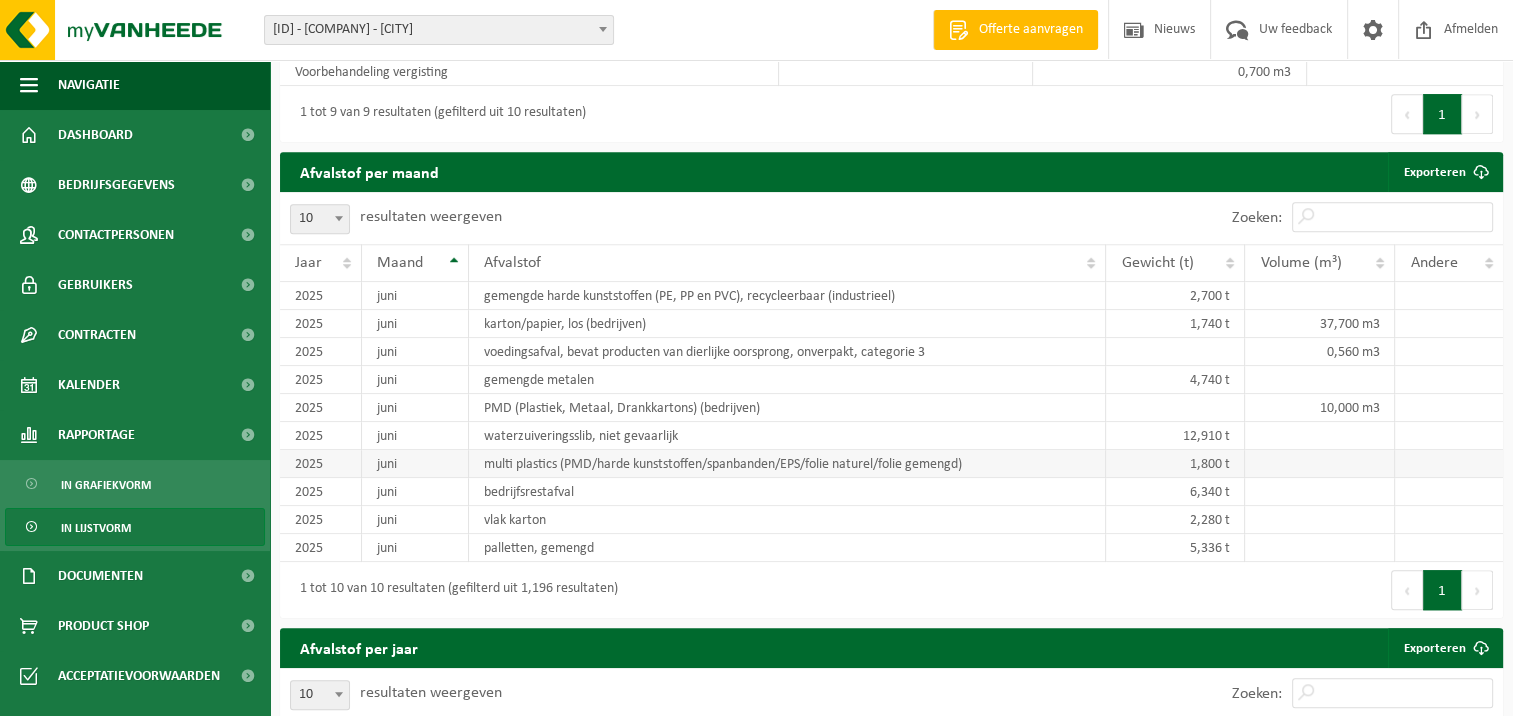 click on "1,800 t" at bounding box center [1175, 464] 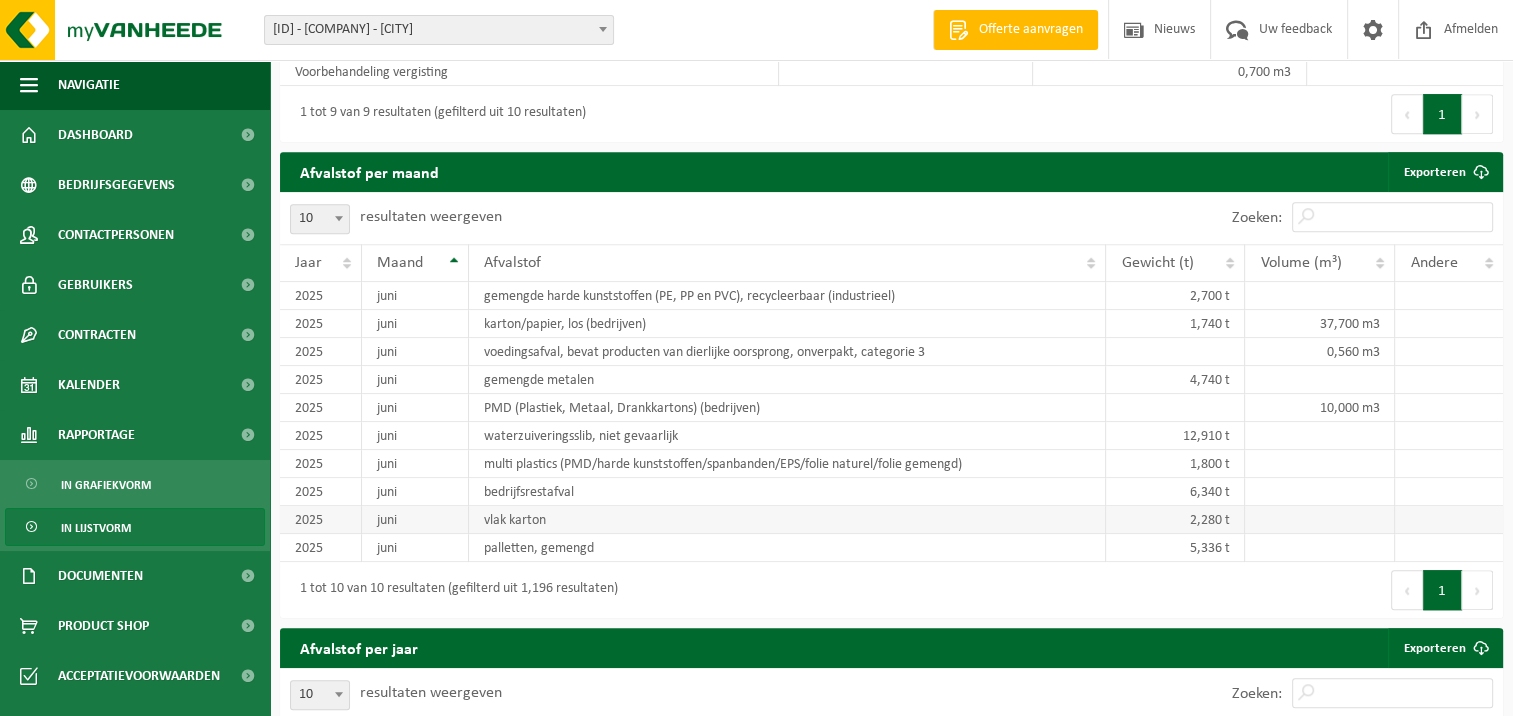click on "2,280 t" at bounding box center (1175, 520) 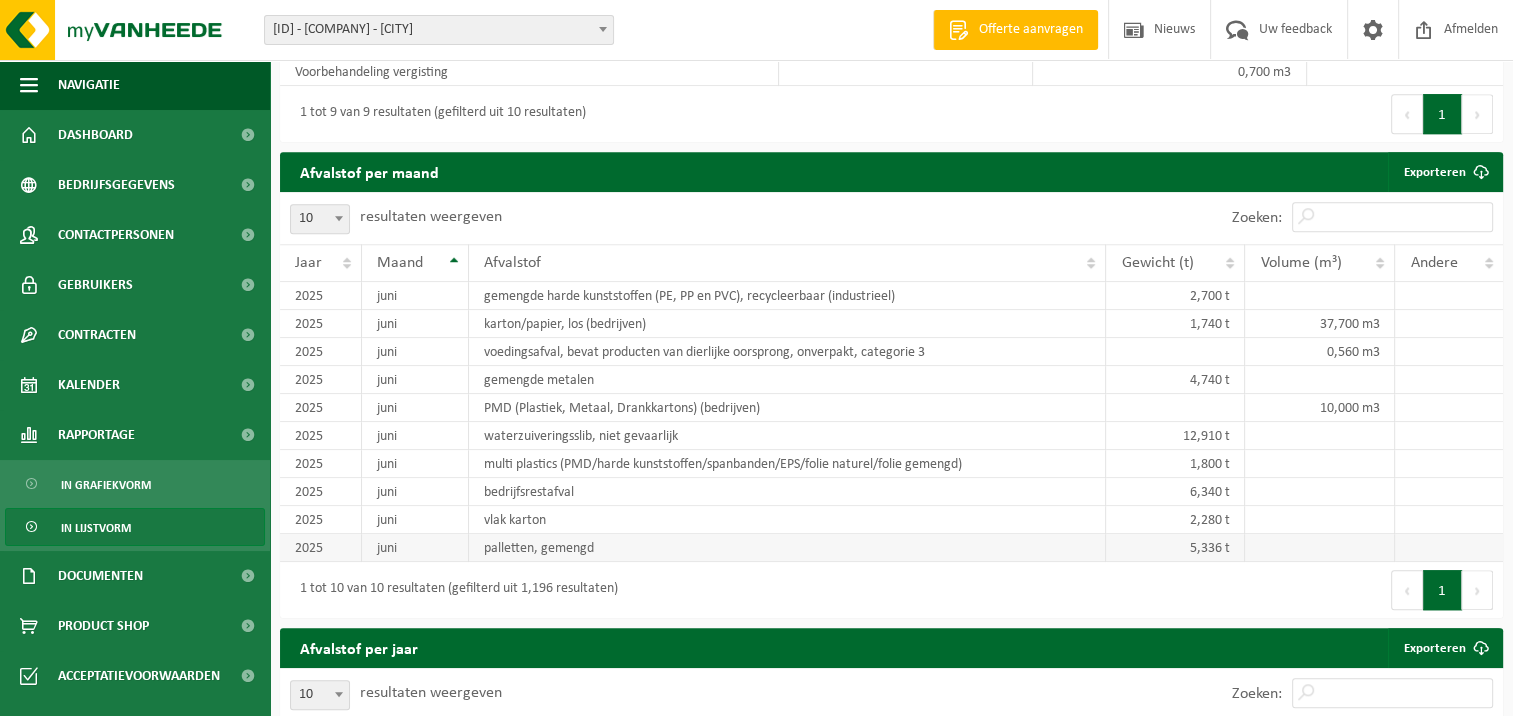 click on "5,336 t" at bounding box center (1175, 548) 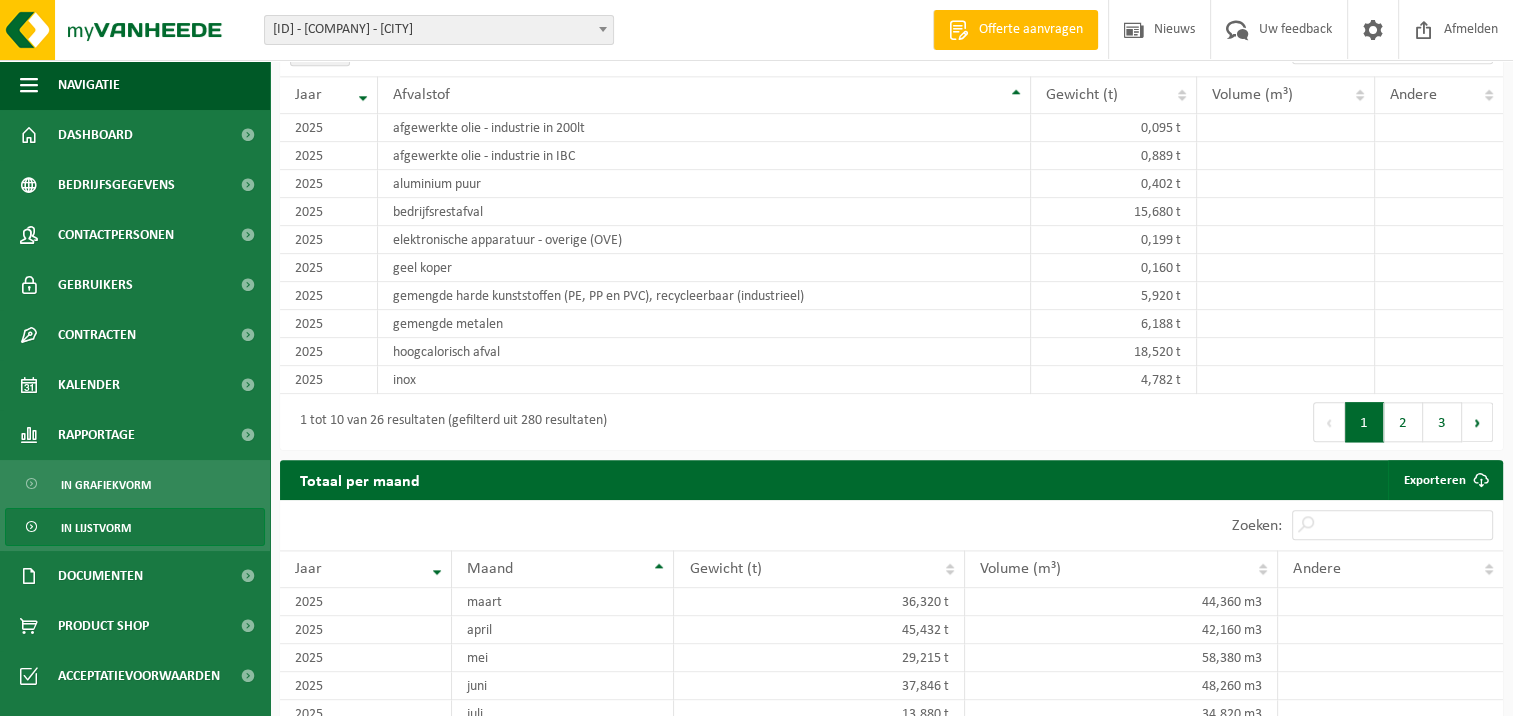 scroll, scrollTop: 2118, scrollLeft: 0, axis: vertical 